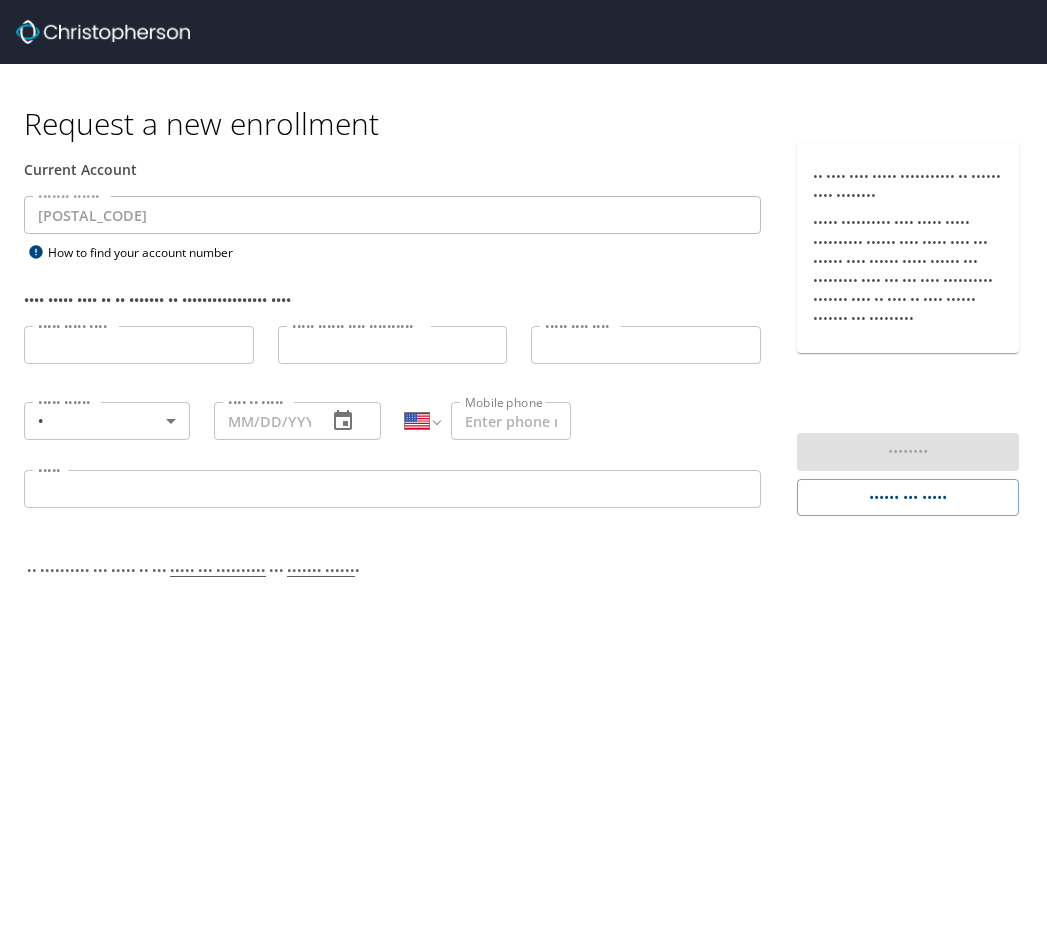 scroll, scrollTop: 0, scrollLeft: 0, axis: both 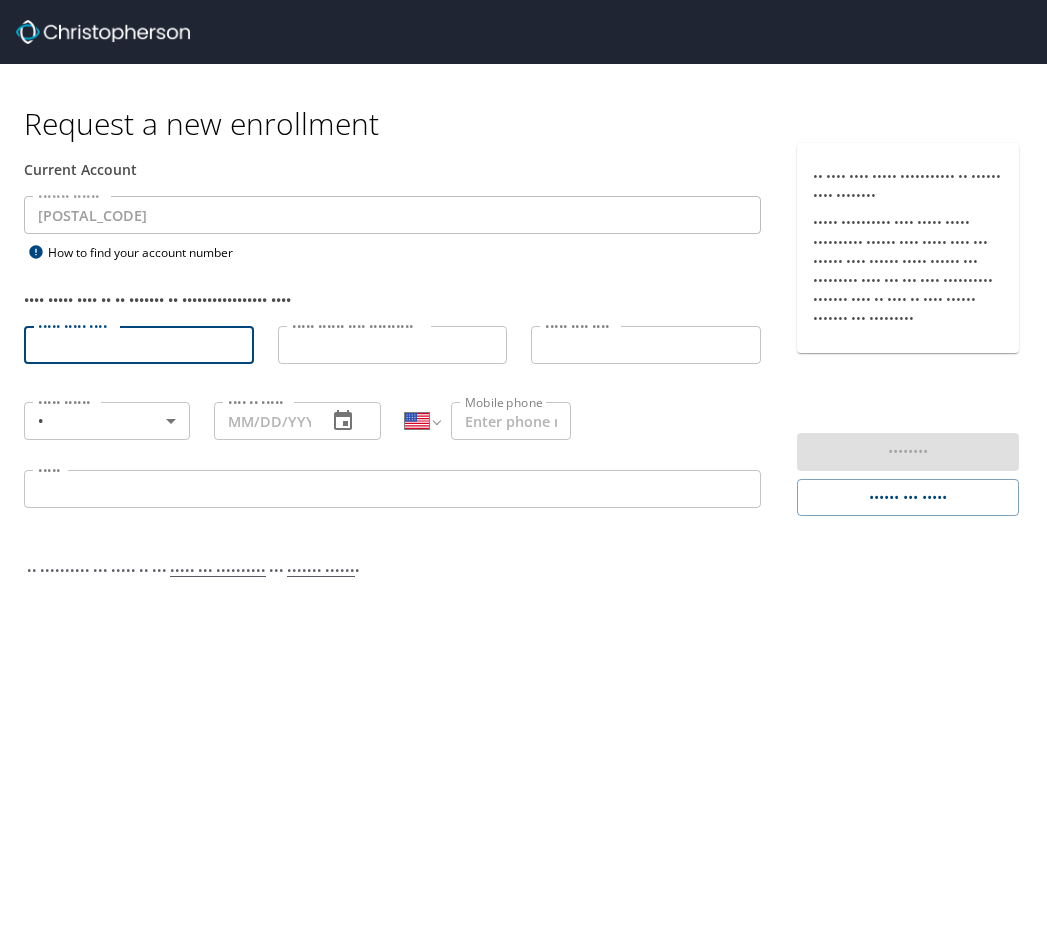 click on "••••• ••••• ••••" at bounding box center (139, 345) 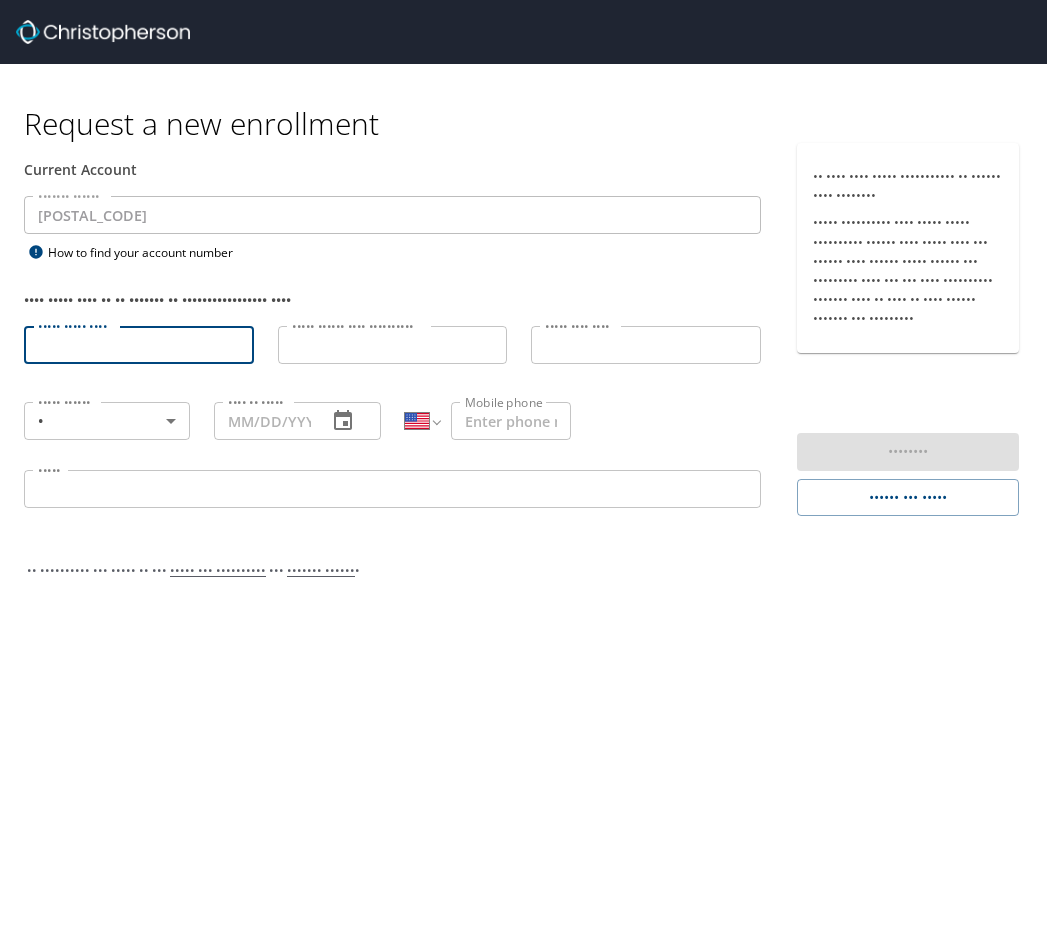 type on "••••••" 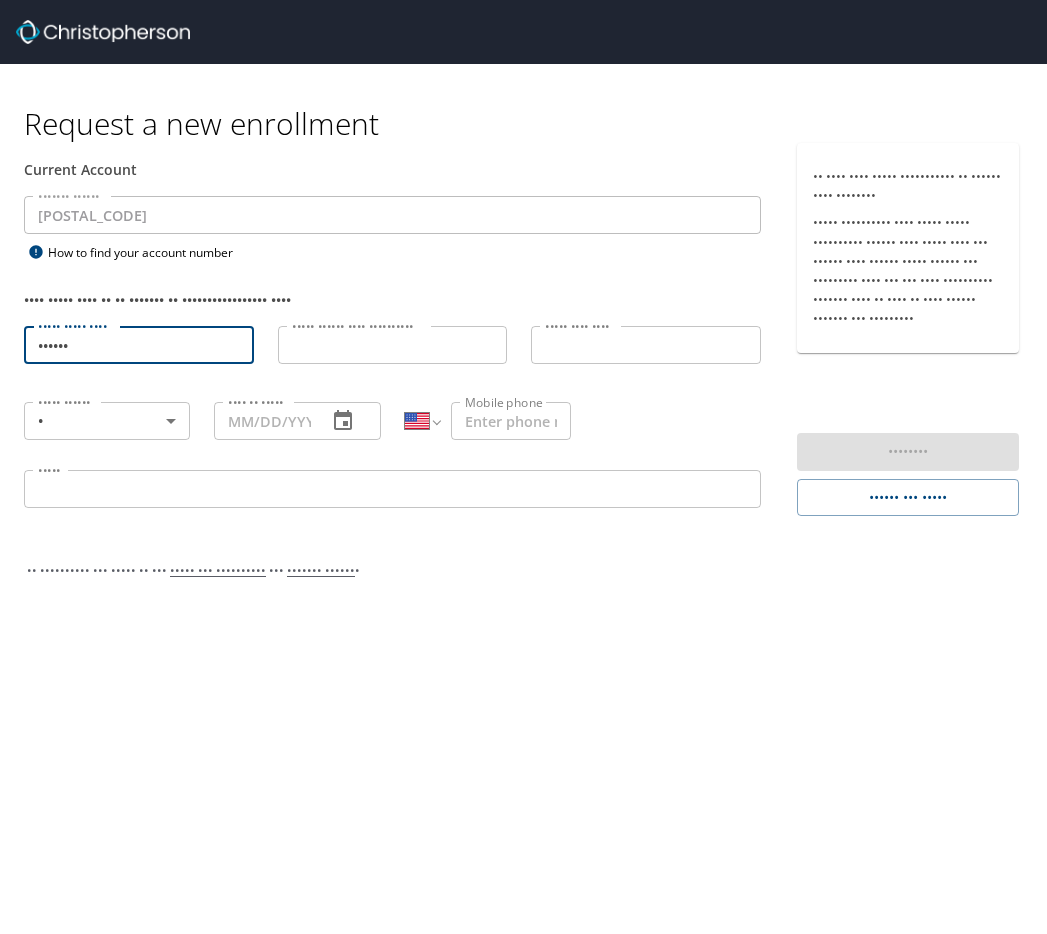 type on "••••••••••" 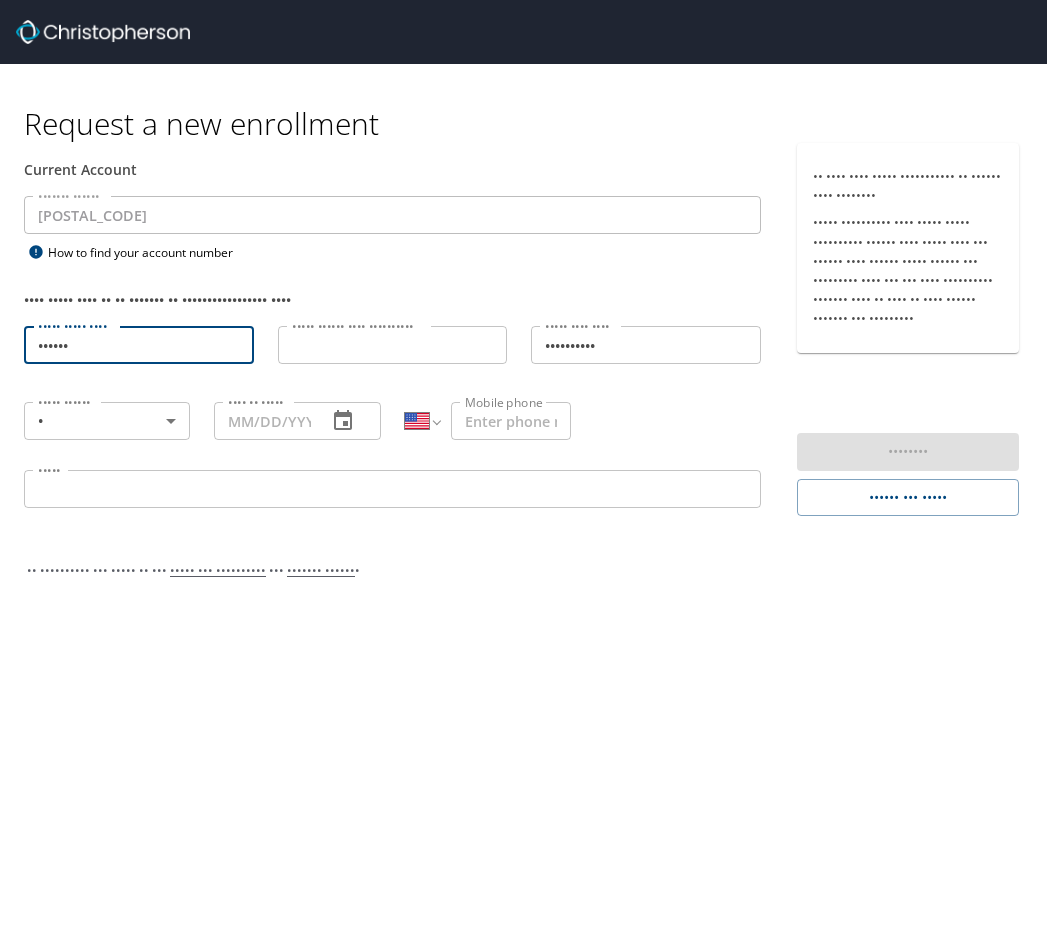type on "••••• ••••••••" 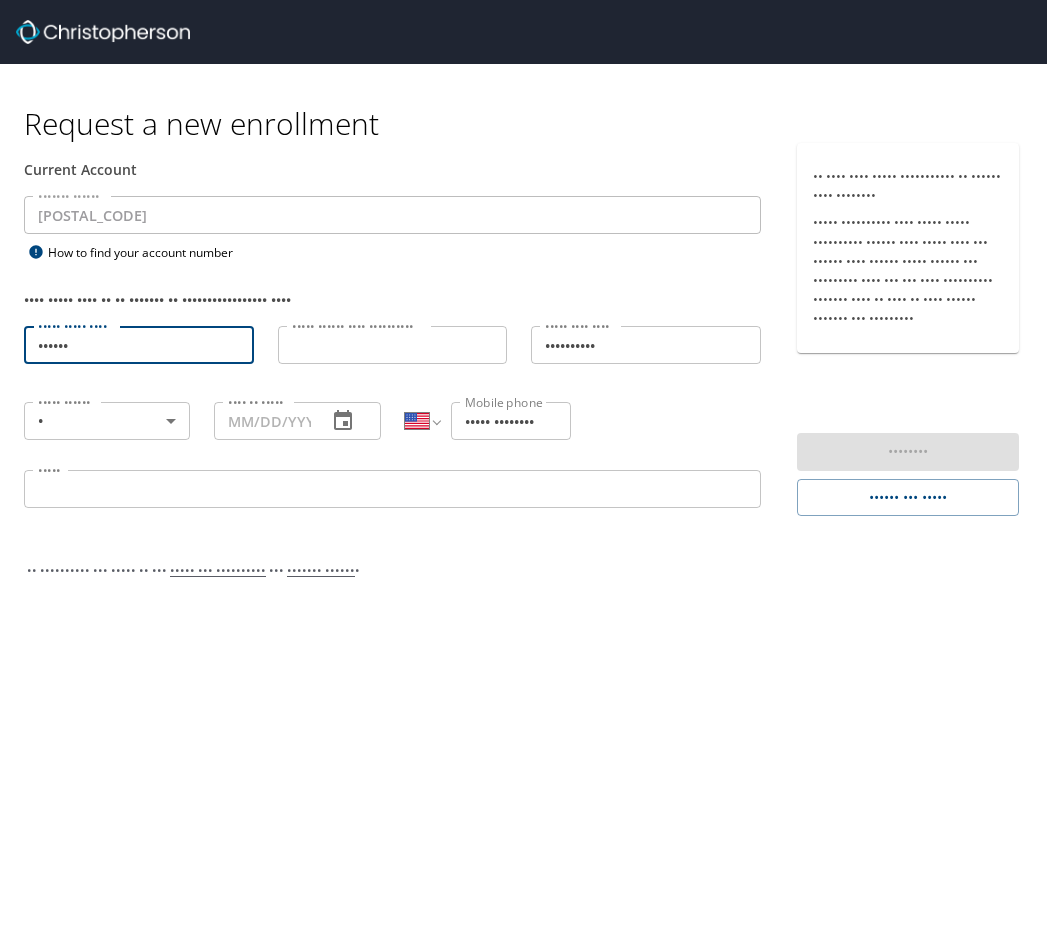 type on "[EMAIL]" 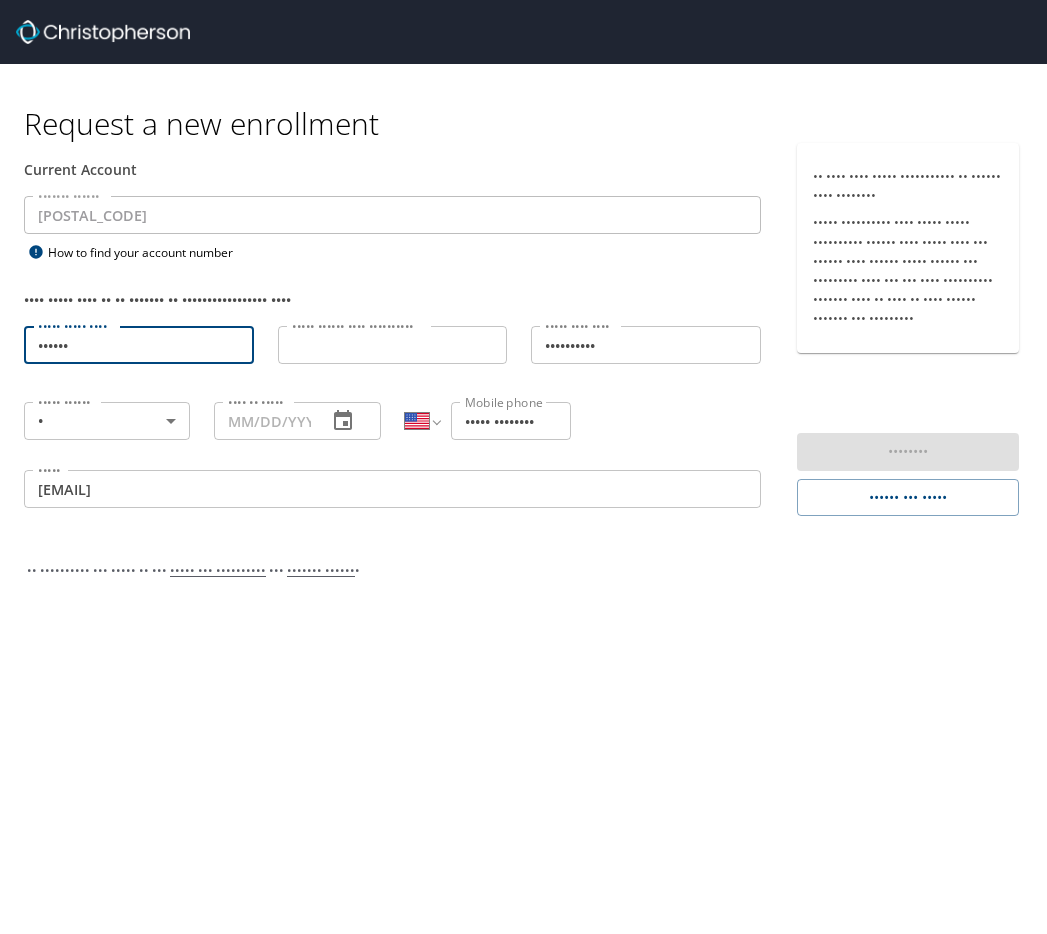 click on "••••• •••••• •••• ••••••••••" at bounding box center (393, 345) 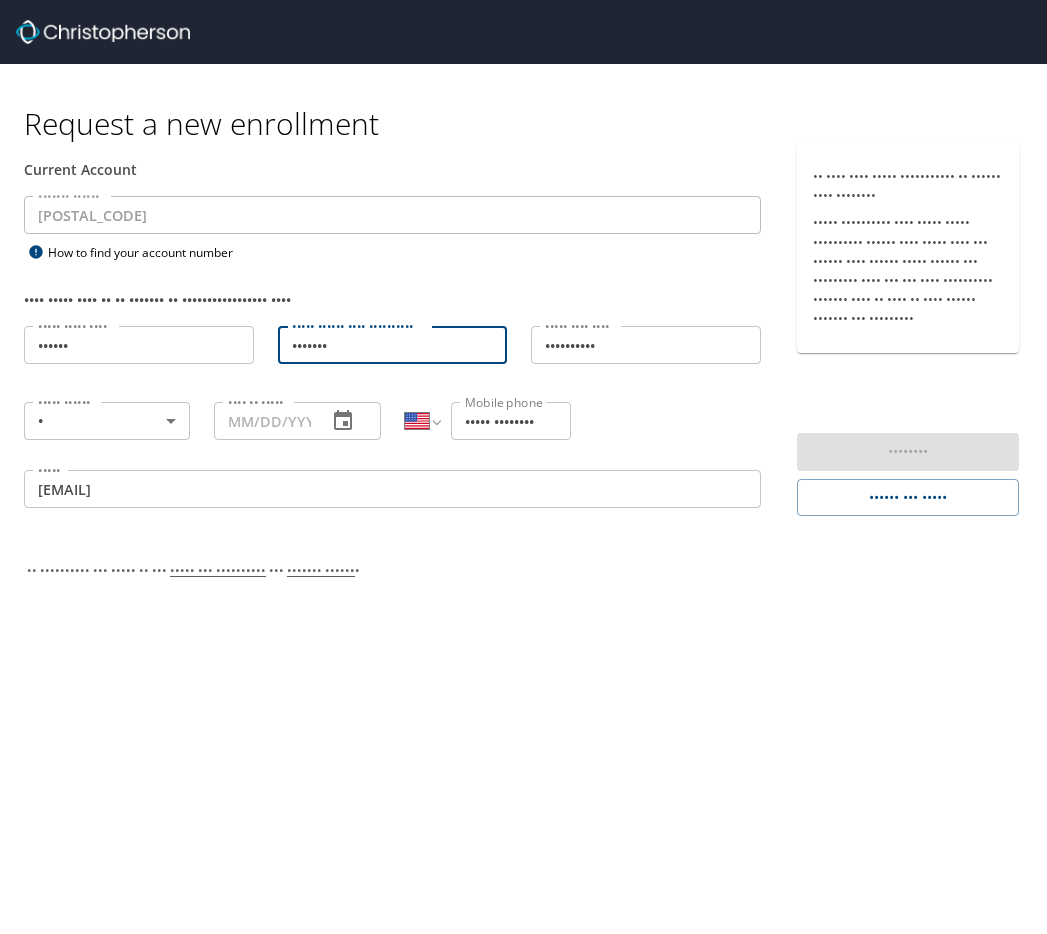 type on "•••••••" 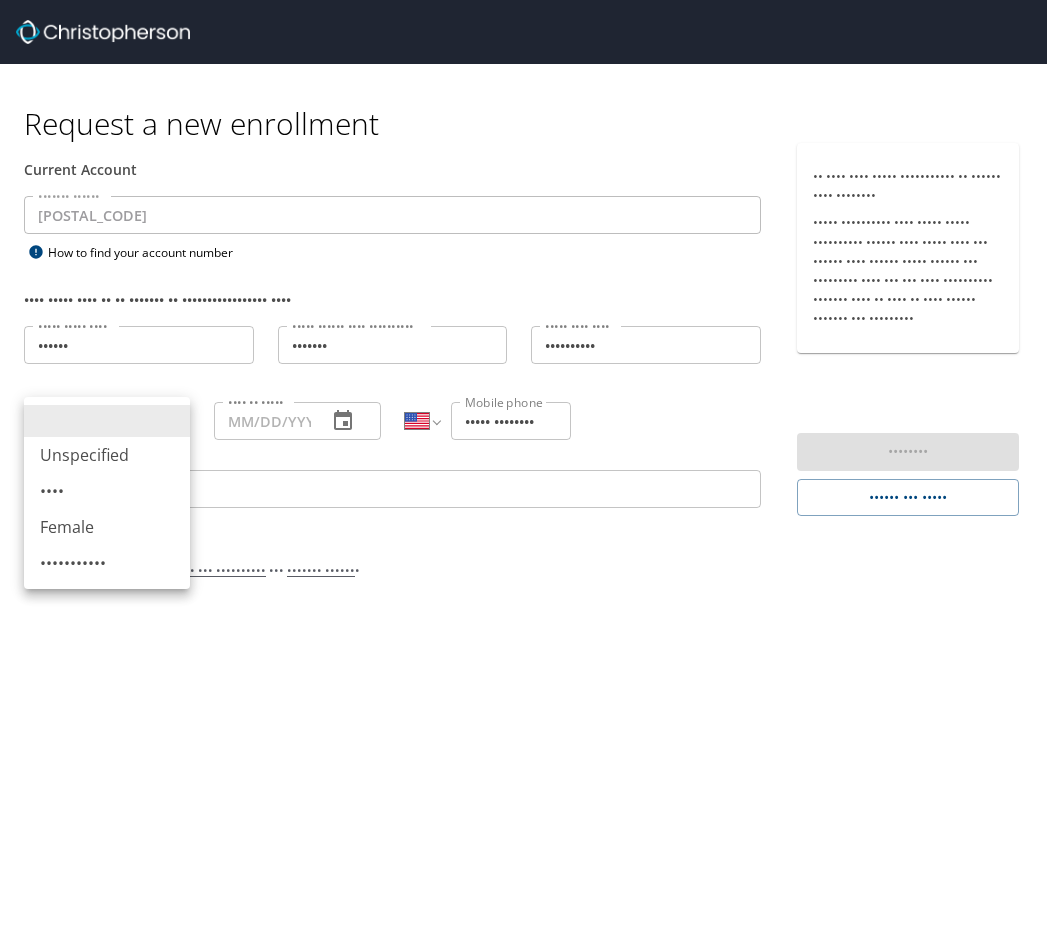 click on "••••••• • ••• •••••••••• ••••••• ••••••• ••••••• •••••• •••••• ••••••• ••••••  ••• •• •••• •••• ••••••• •••••• •••• ••••• •••• •• •• ••••••• •• ••••••••••••••••• •••• ••••• ••••• •••• •••••• ••••• ••••• •••• ••••• •••••• •••• •••••••••• ••••••• ••••• •••••• •••• •••••••••• ••••• •••• •••• •••••••••• ••••• •••• •••• ••••• •••••• • ••••• •••••• •••• •• ••••• •••• •• ••••• ••••••••••••• ••••••••••• ••••• ••••••• ••••••• ••••••• •••••••• ••••• ••••••• •••••• •••••••• ••••••• ••• ••••••• ••••••••• ••••••• ••••• ••••••••• •••••• ••••••••• ••••••• •••••••••• ••••••• ••••••• •••••••••• •••••••• ••••••• ••••••• •••••• ••••• ••••••• •••••• ••••••• •••••••• •••• ••••••••• ••• •••• •••••• ••• ••••••••••• •••••••• •••••• ••••••• •••••• ••••• ••••••••• •••••• •••••••••• •••••••• ••••••• •••• ••••• ••••••• •••••••• •••••••• •••••• •••• ••••• •••••• ••••••• ••••••• ••••••• •••••••• •••• ••••• ••••• ••••••••• •••••• ••••• ••••••••• ••••••• •••••••• ••••••• ••••• •••••• •••••••••• •••••••• •• ••• •••• ••••••• ••••• ••••" at bounding box center (523, 467) 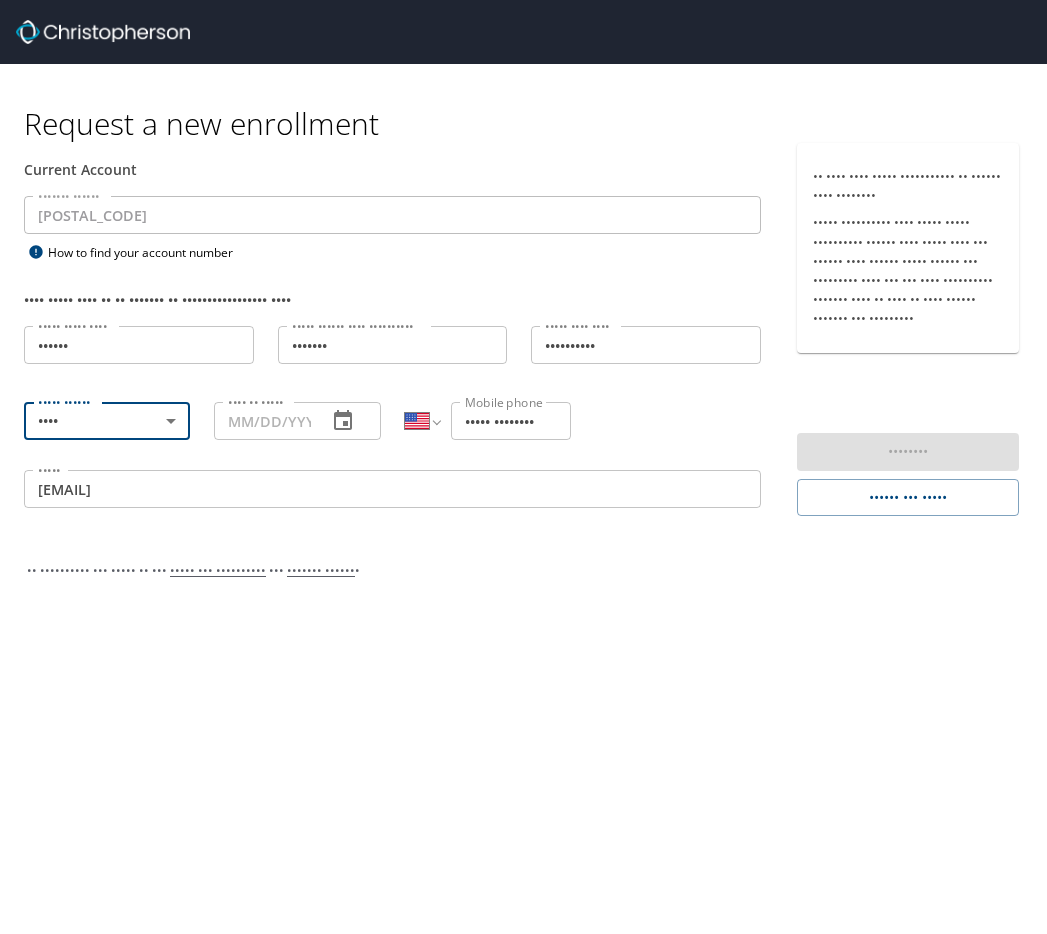 click on "•••• •• •••••" at bounding box center [262, 421] 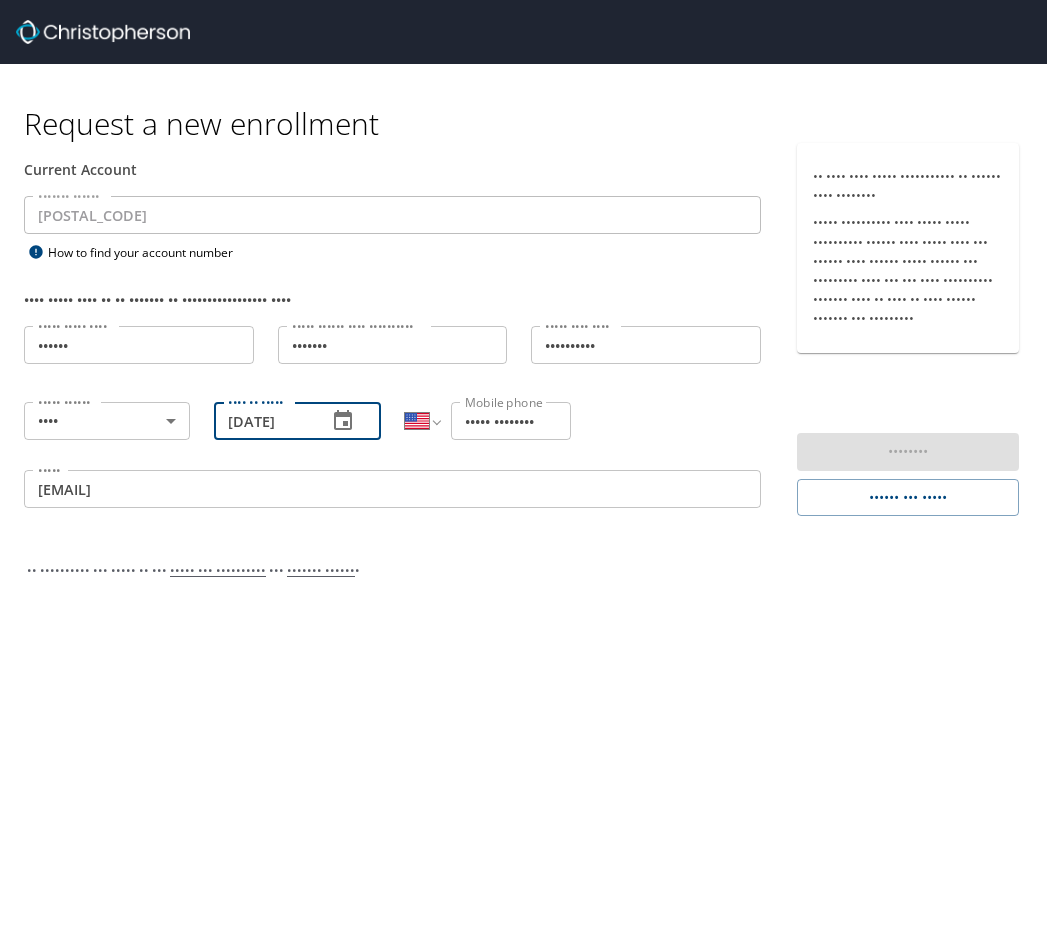 type on "[DATE]" 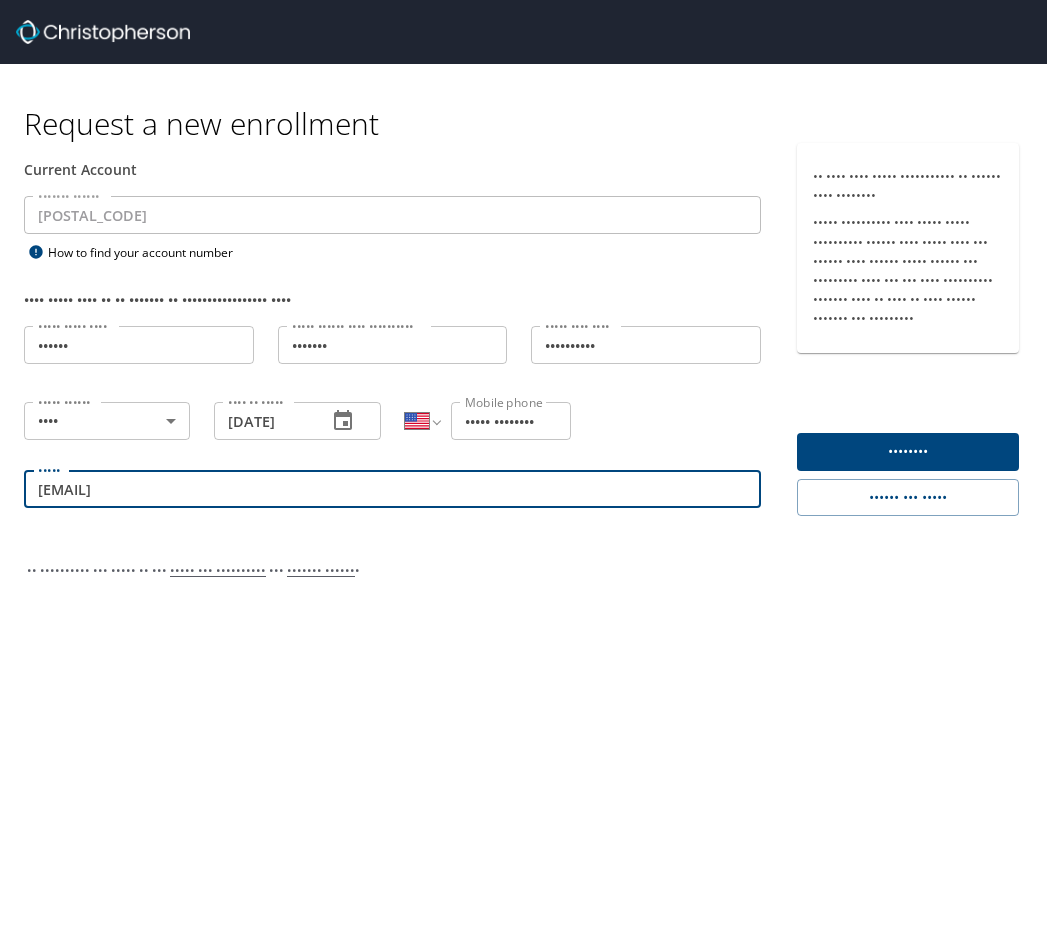 drag, startPoint x: 422, startPoint y: 488, endPoint x: 182, endPoint y: 491, distance: 240.01875 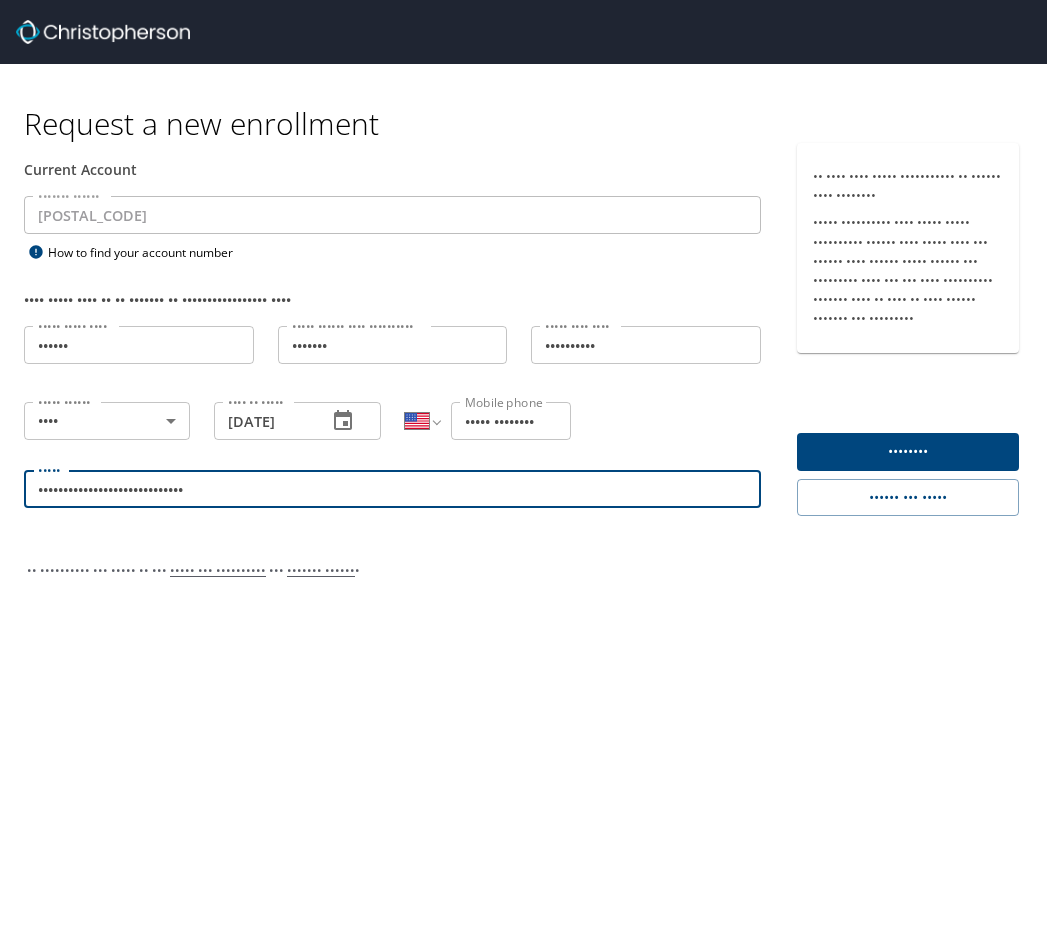 type on "•••••••••••••••••••••••••••••" 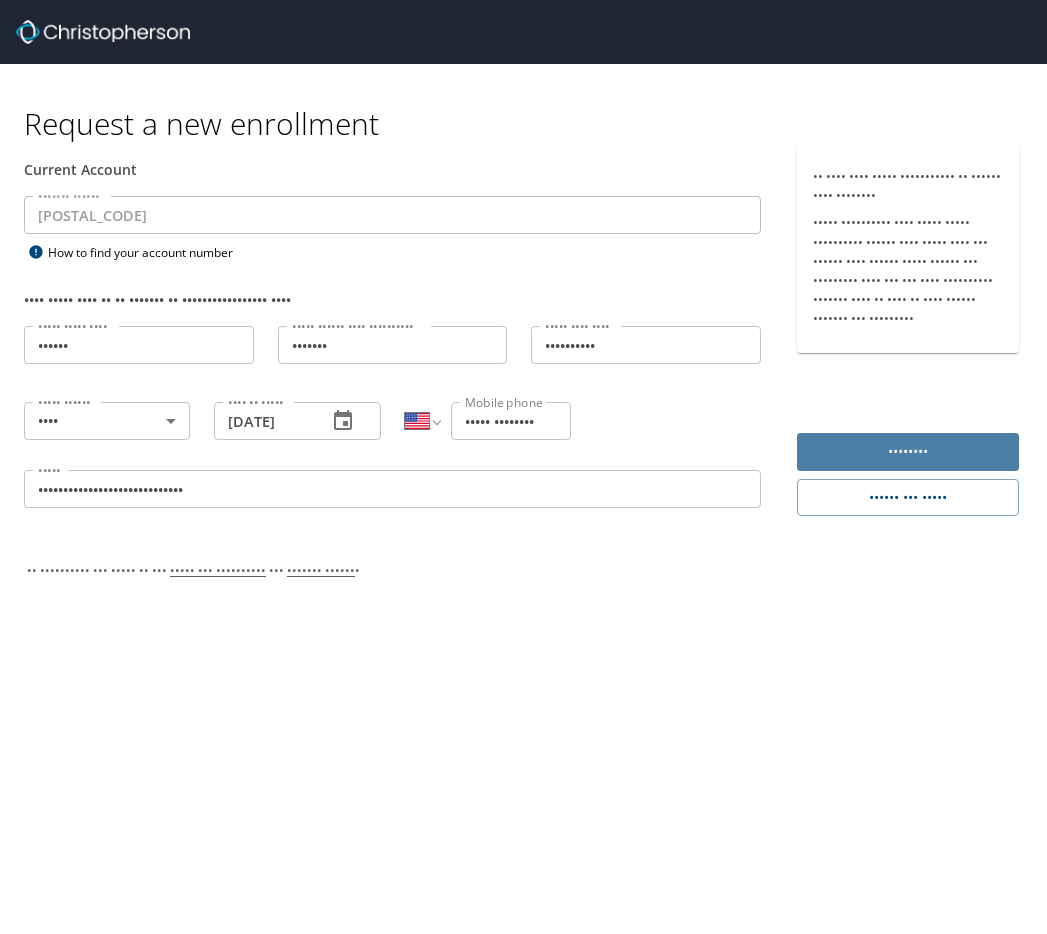 click on "••••••••" at bounding box center [908, 451] 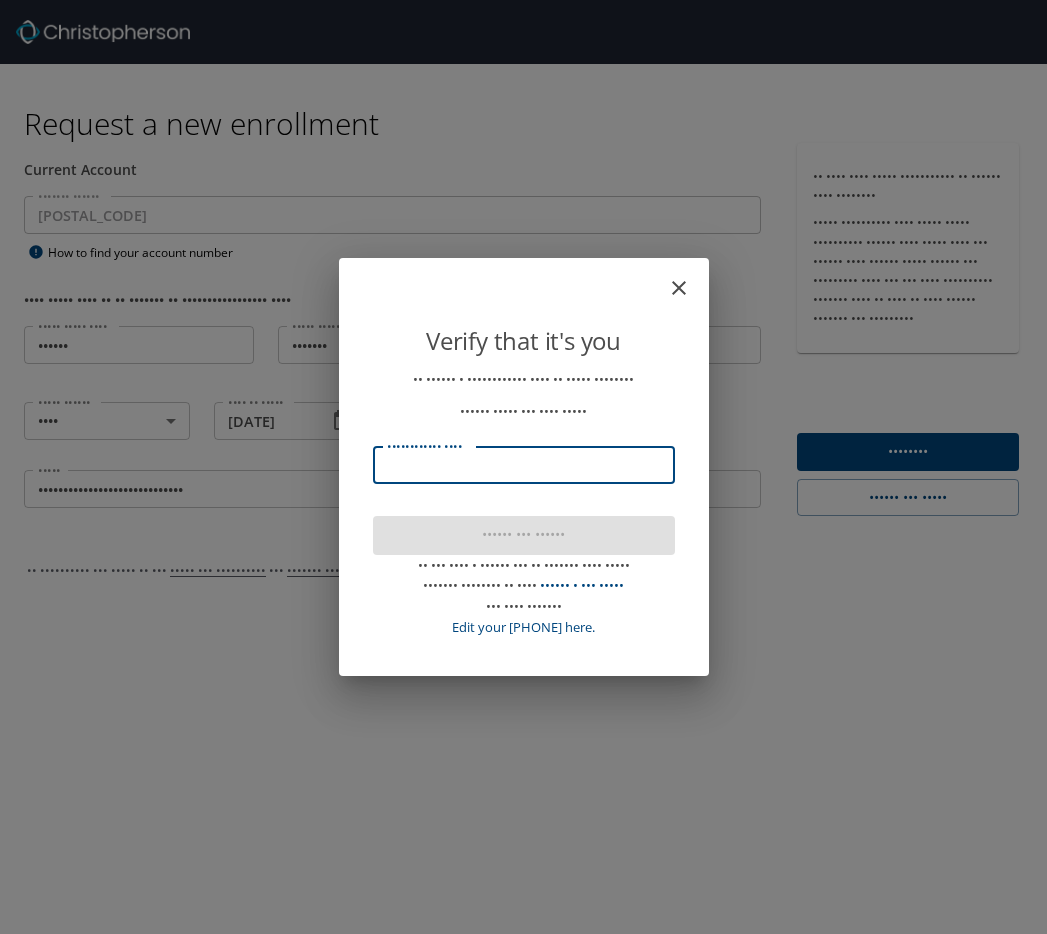 click on "•••••••••••• ••••" at bounding box center [524, 465] 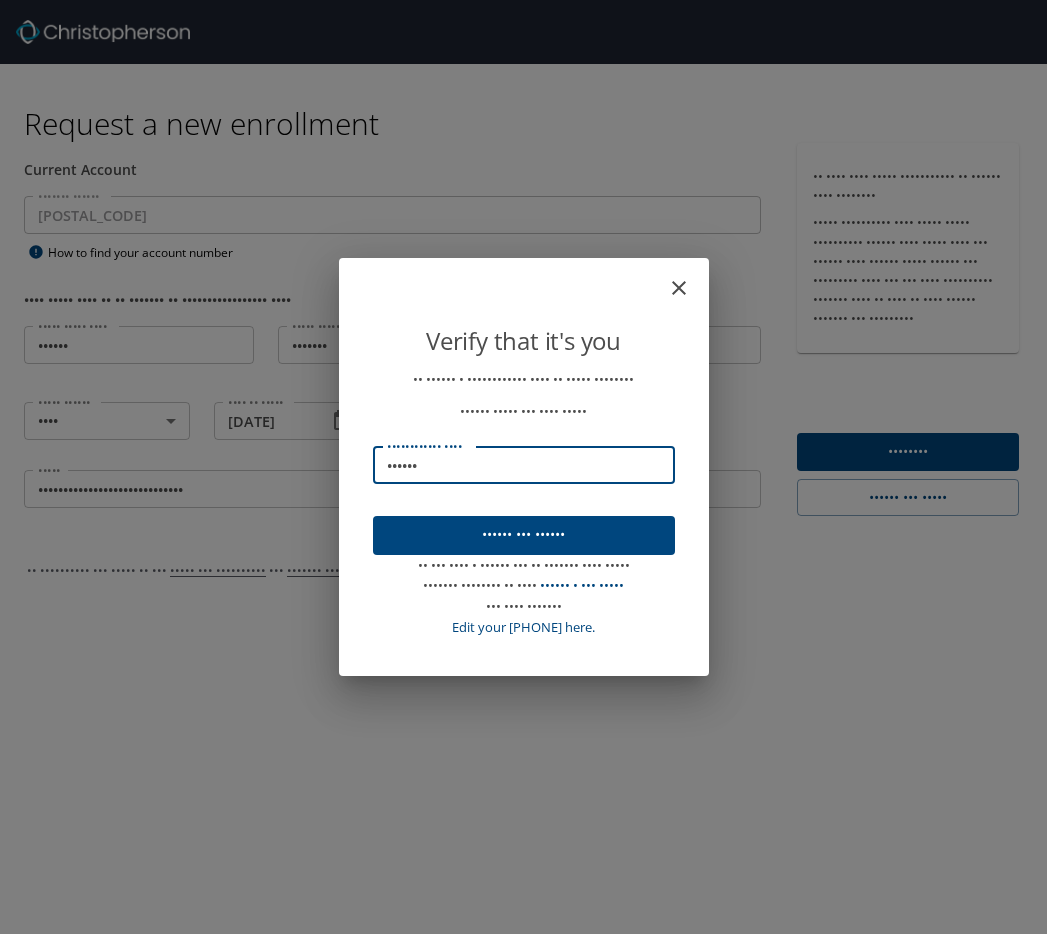 type on "••••••" 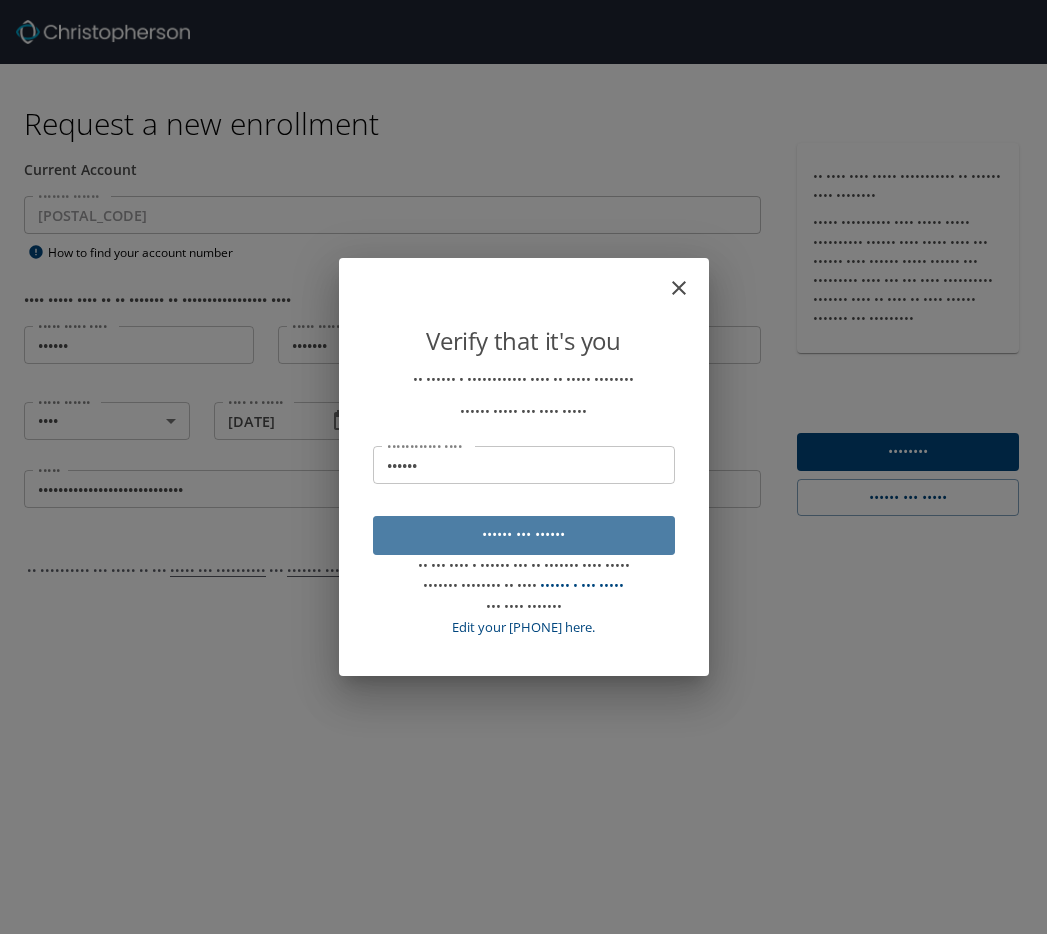 click on "•••••• ••• ••••••" at bounding box center [524, 534] 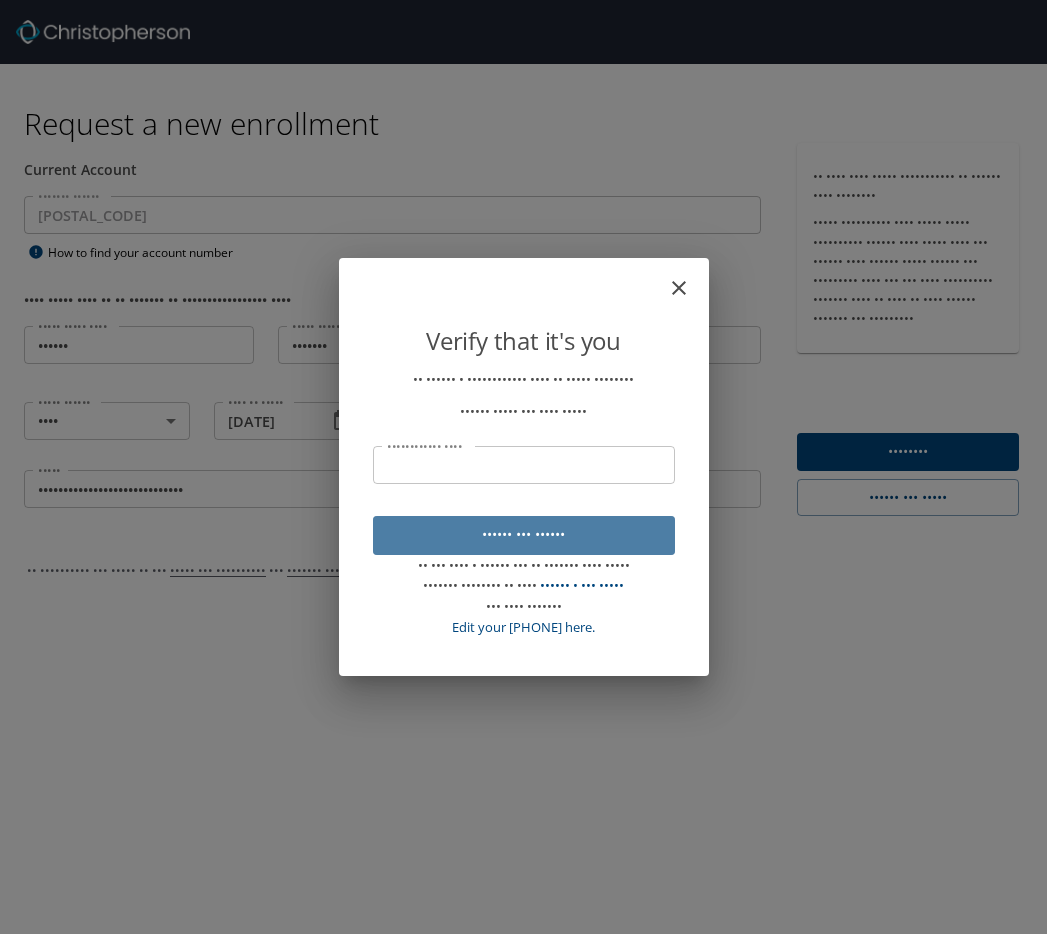 scroll, scrollTop: 0, scrollLeft: 0, axis: both 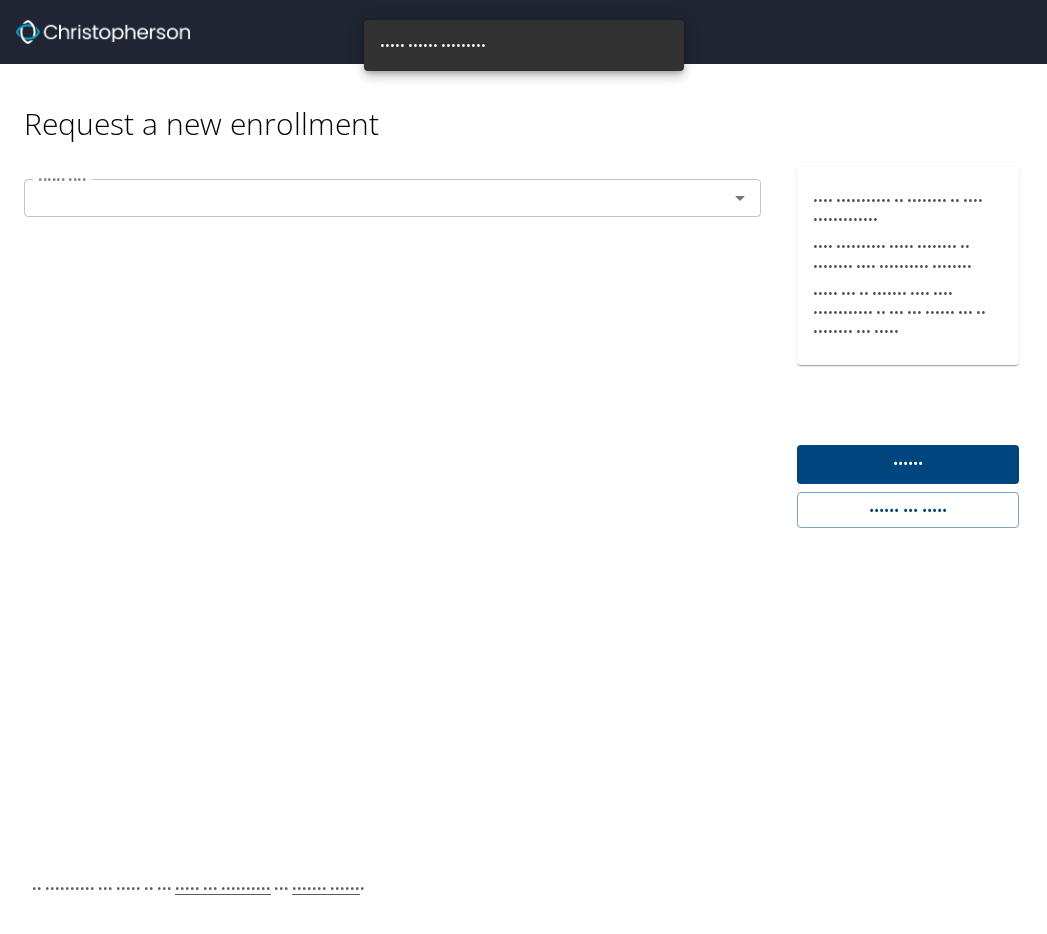 click on "•••••• ••••" at bounding box center (392, 198) 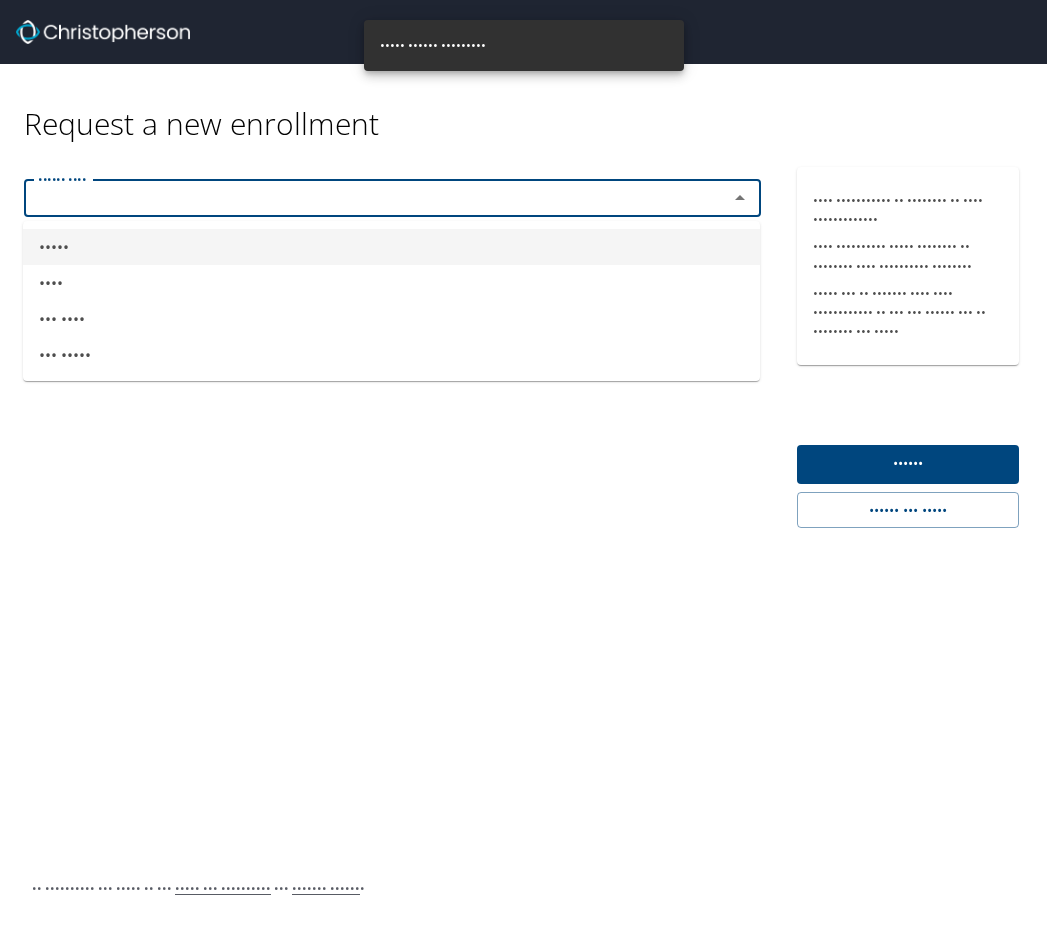 click at bounding box center [363, 198] 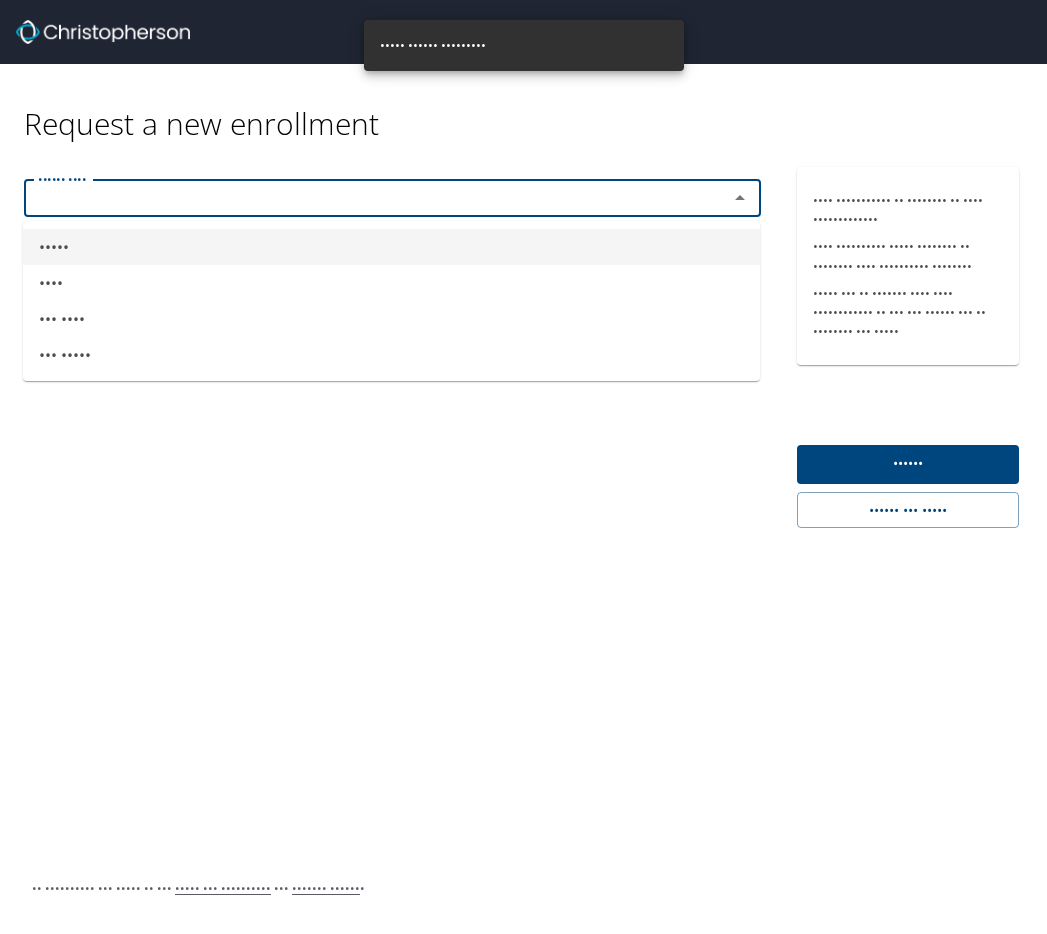 click on "•••••" at bounding box center [391, 247] 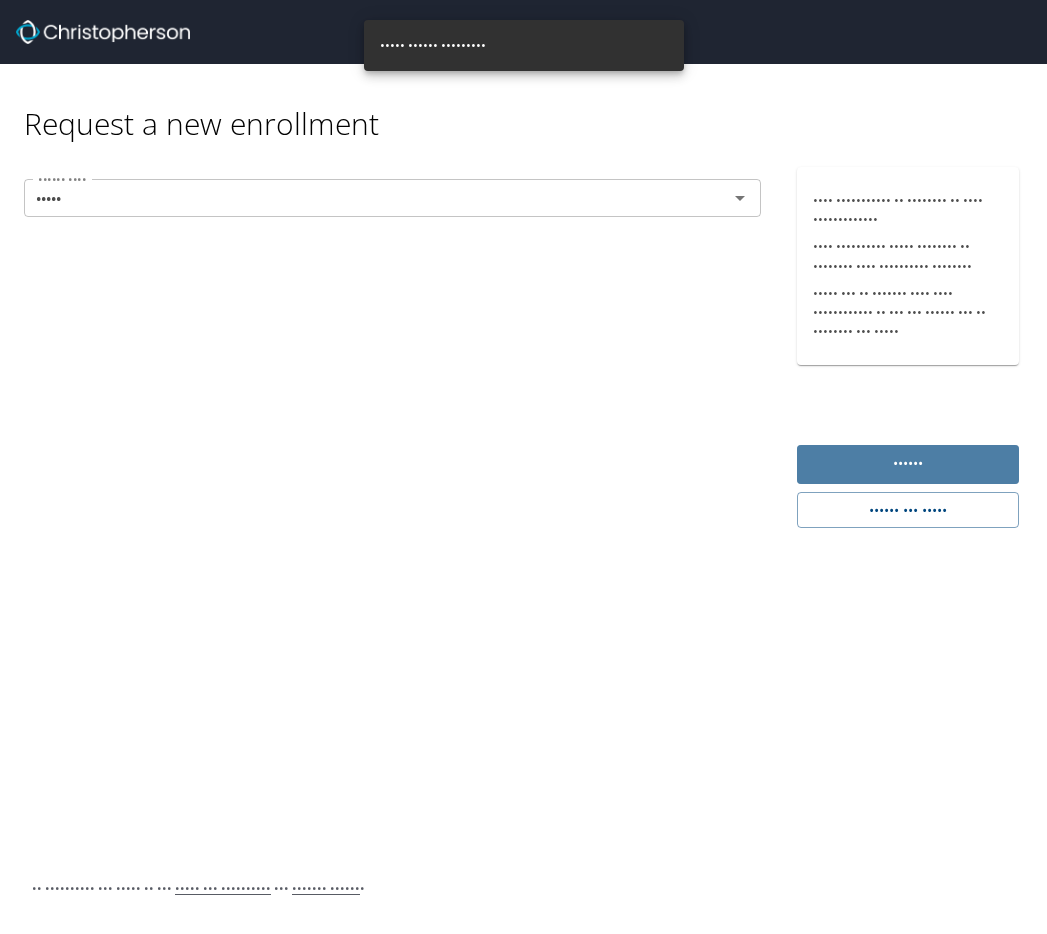 click on "••••••" at bounding box center (908, 463) 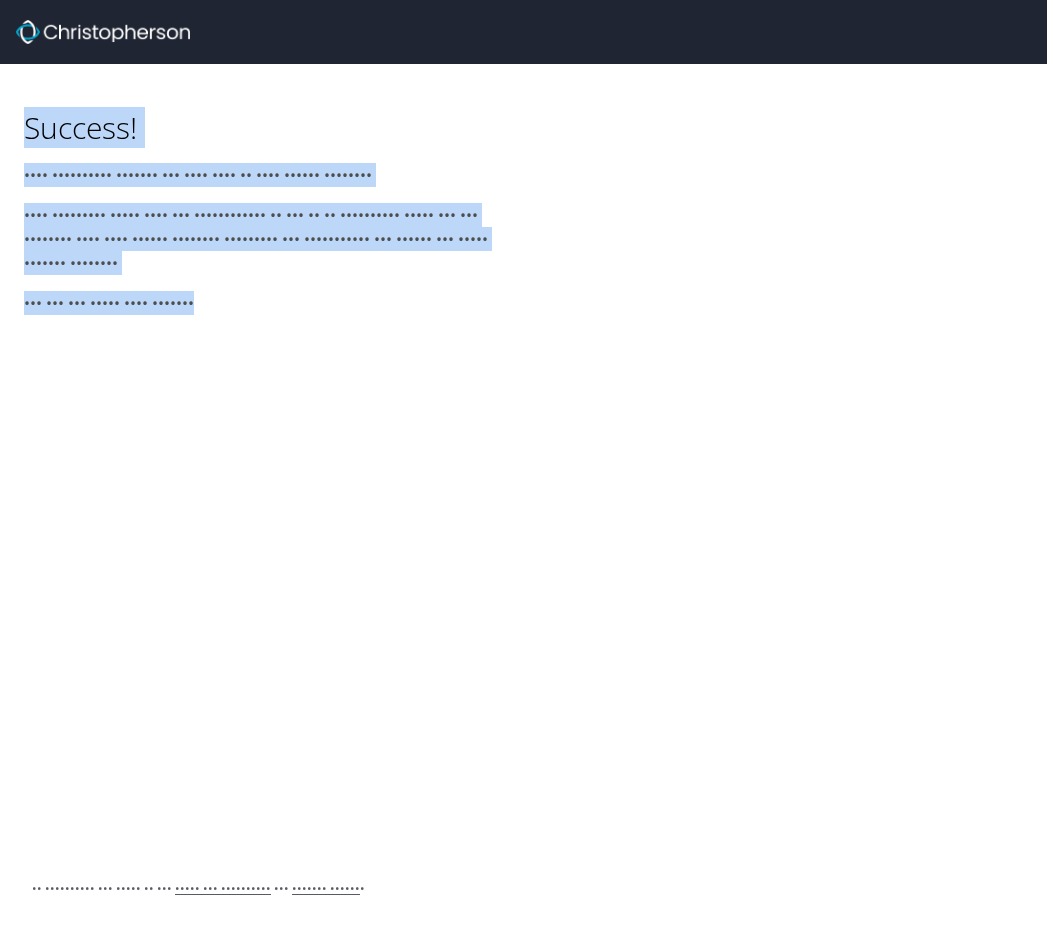 drag, startPoint x: 274, startPoint y: 70, endPoint x: 412, endPoint y: 317, distance: 282.9364 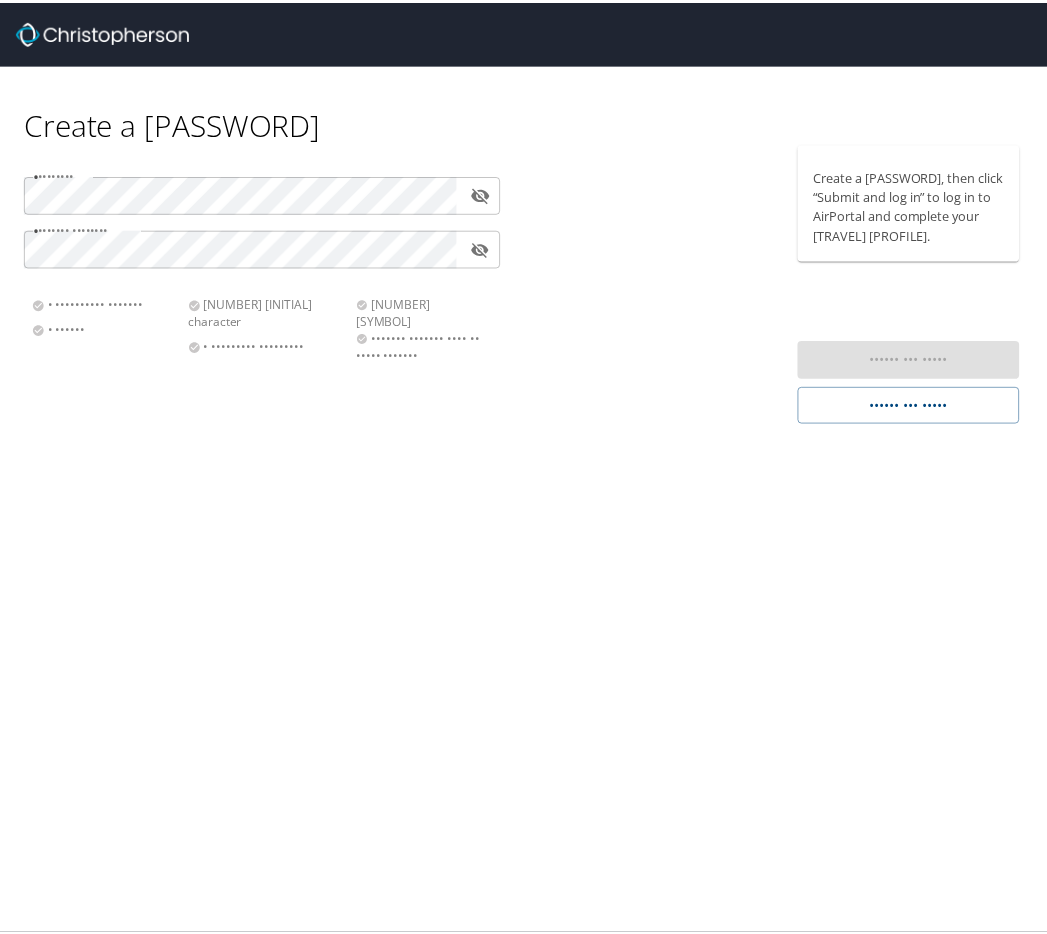 scroll, scrollTop: 0, scrollLeft: 0, axis: both 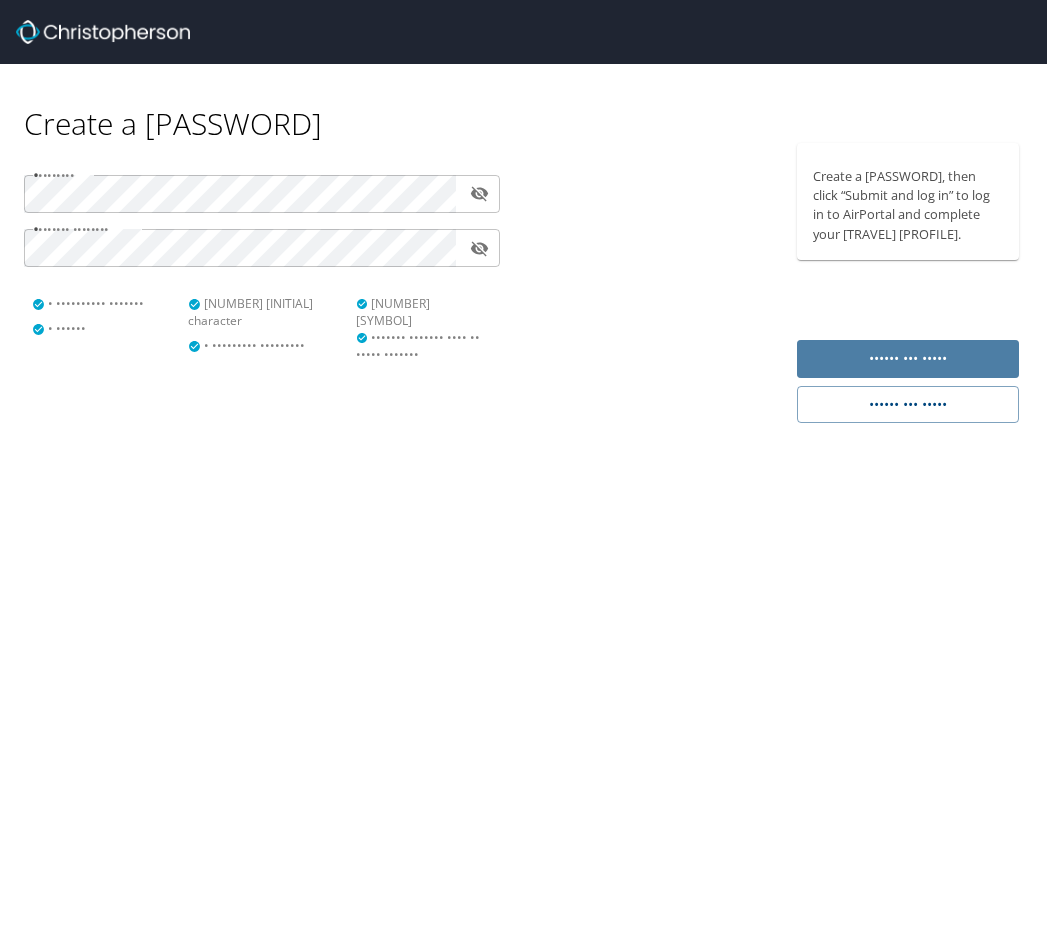 click on "•••••• ••• •••••" at bounding box center [908, 358] 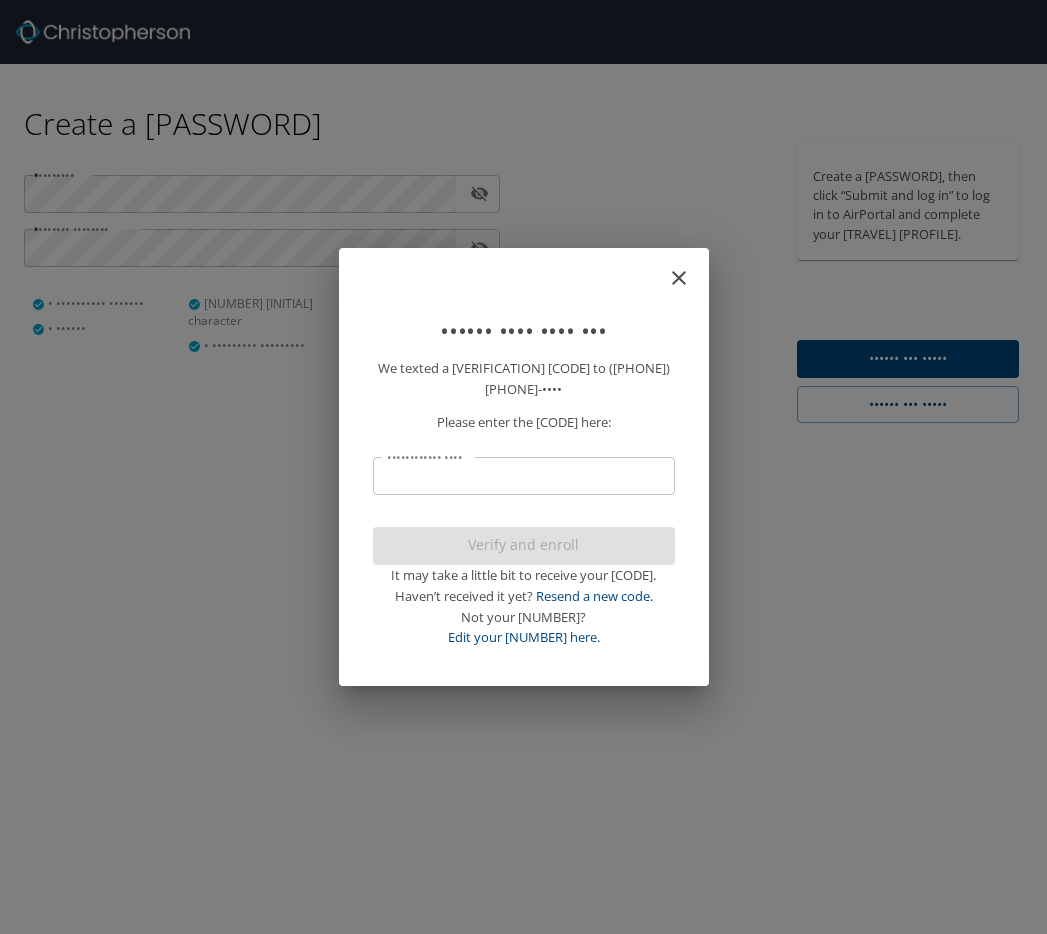 click on "•••••••••••• ••••" at bounding box center (524, 476) 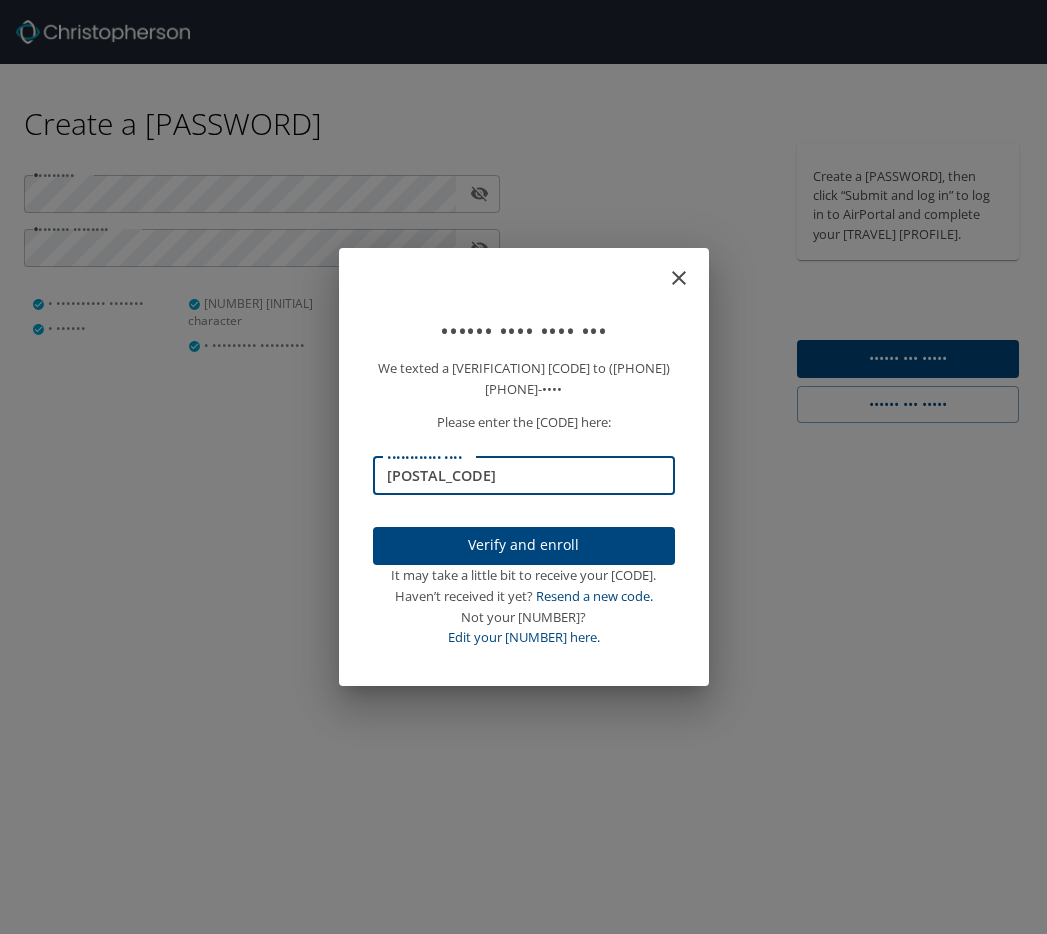 type on "[POSTAL_CODE]" 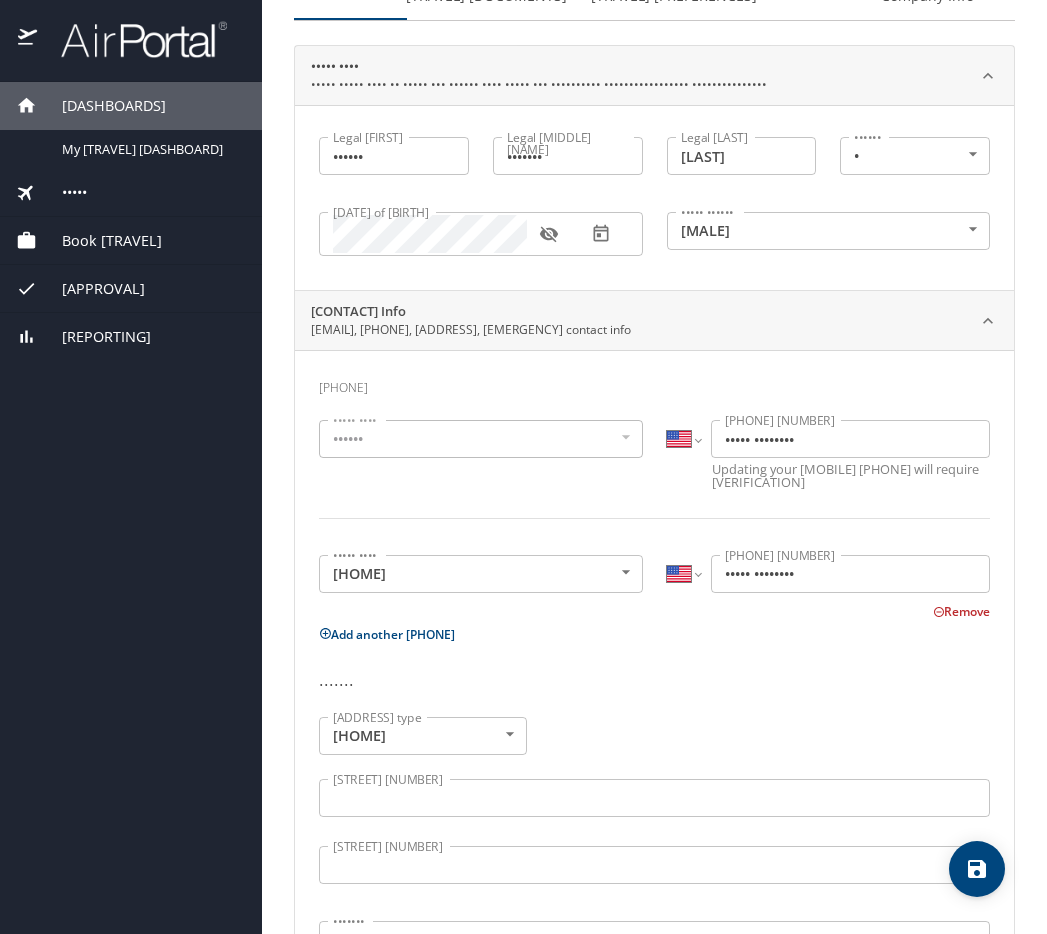 scroll, scrollTop: 0, scrollLeft: 0, axis: both 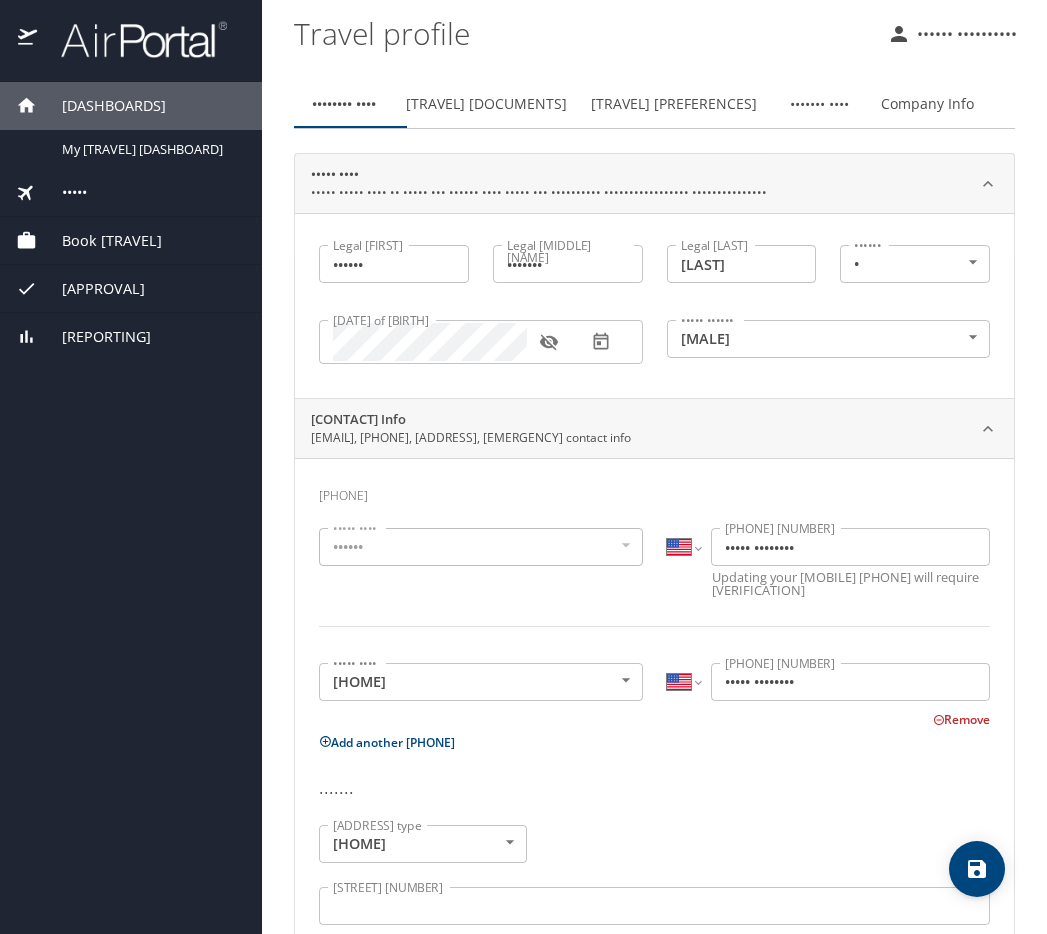 click on "Mobile" at bounding box center [481, 547] 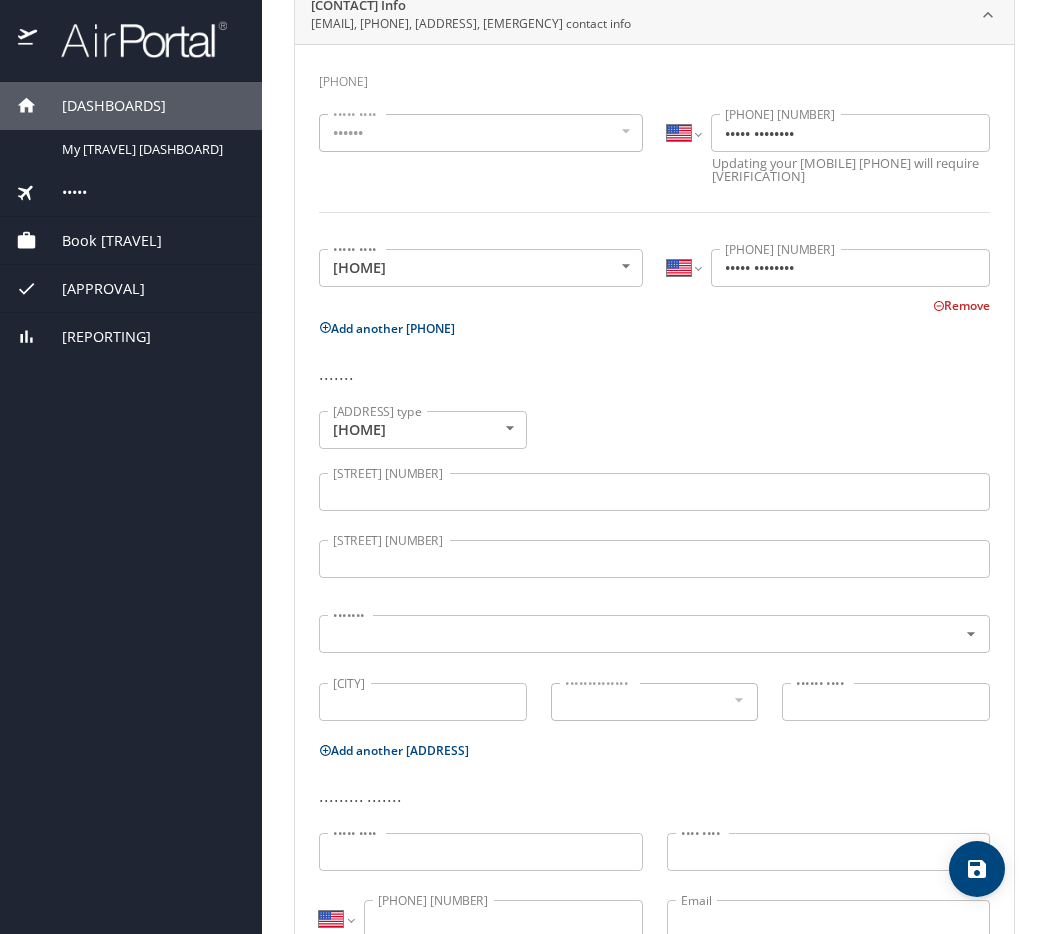 scroll, scrollTop: 410, scrollLeft: 0, axis: vertical 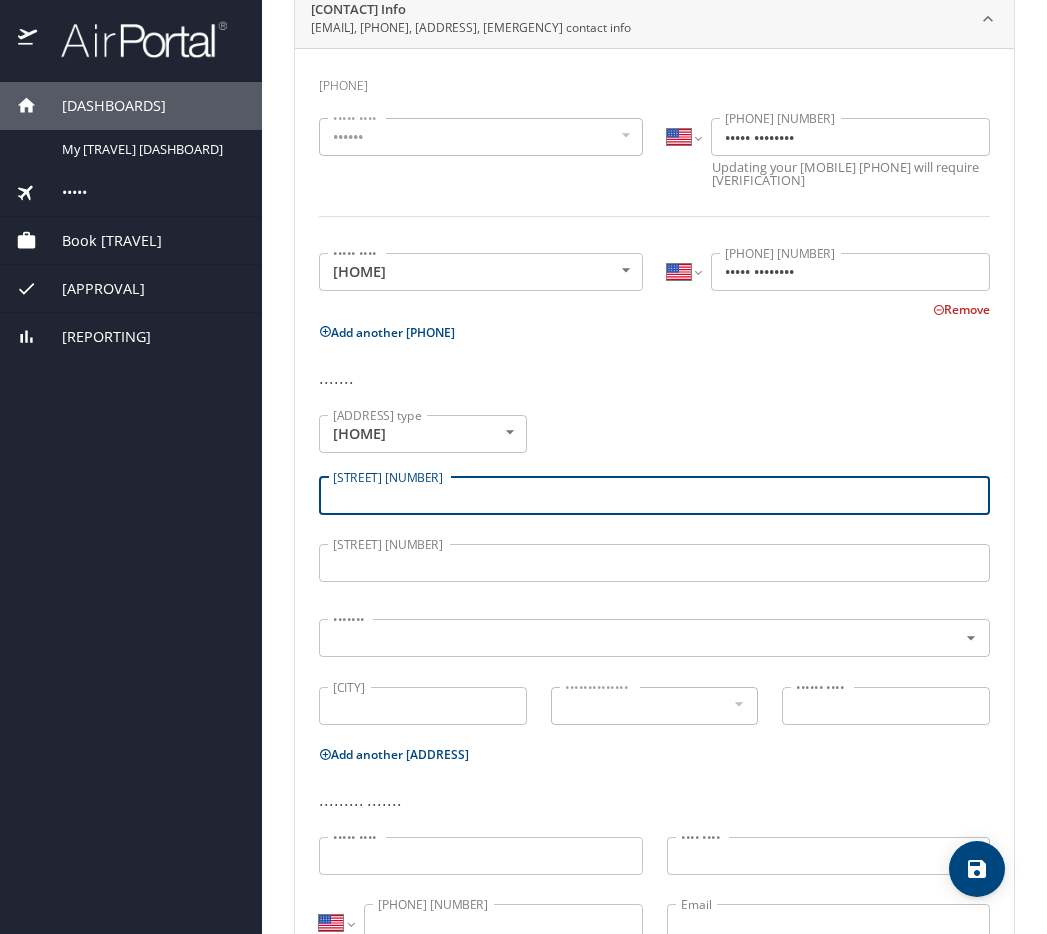click on "Street address 1" at bounding box center (654, 496) 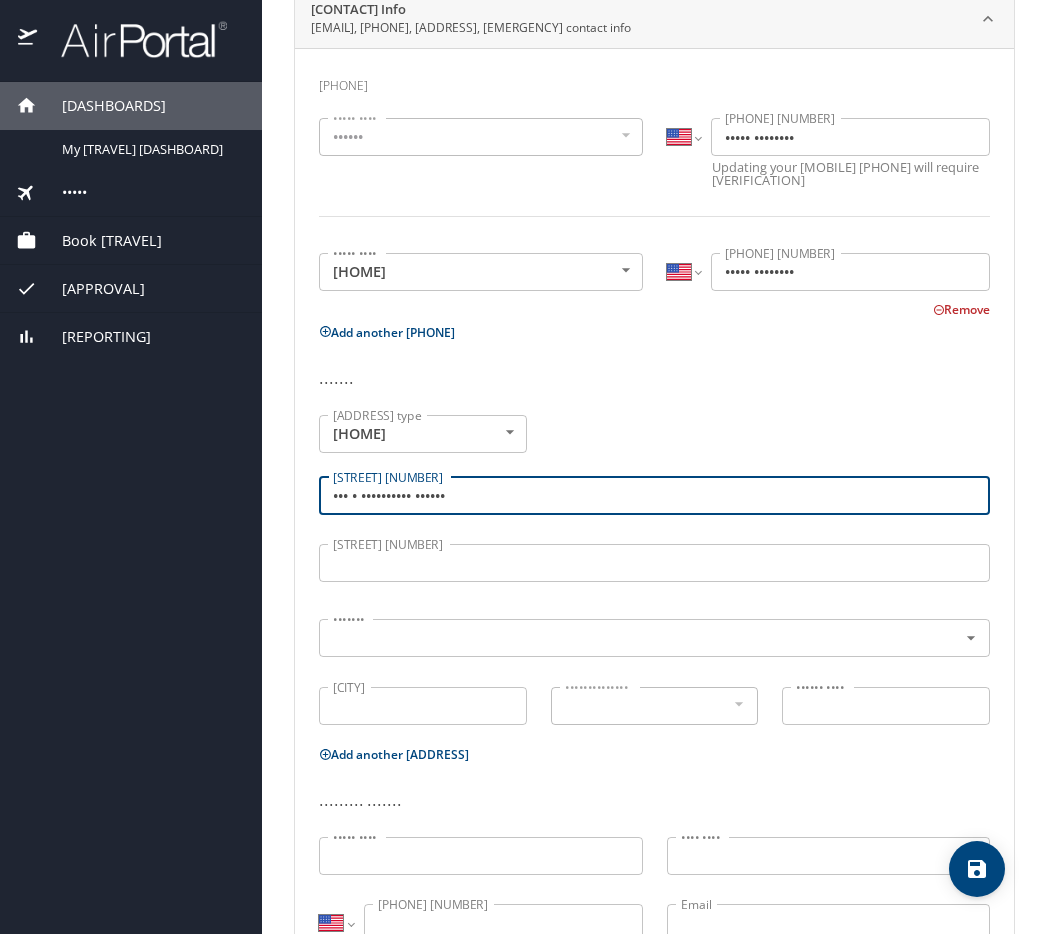 type on "933 S Washington Street" 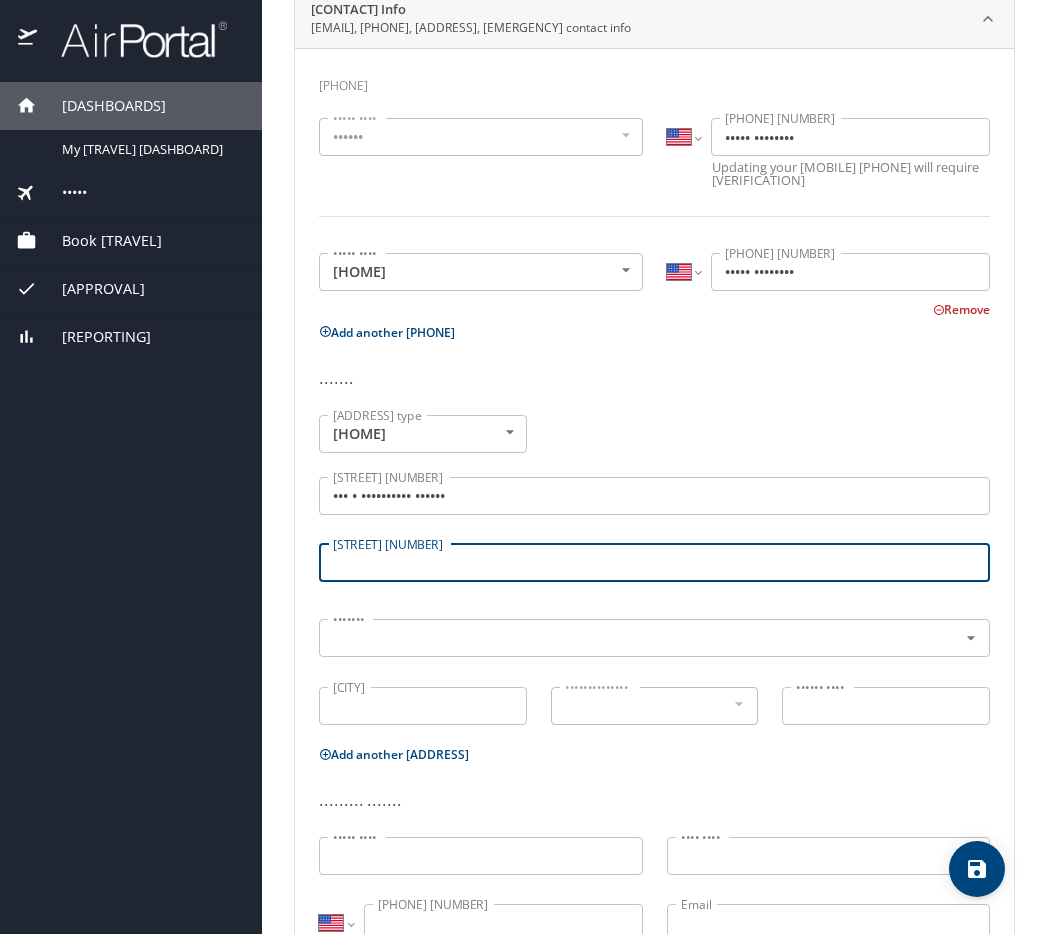 click on "Street address 2" at bounding box center (654, 563) 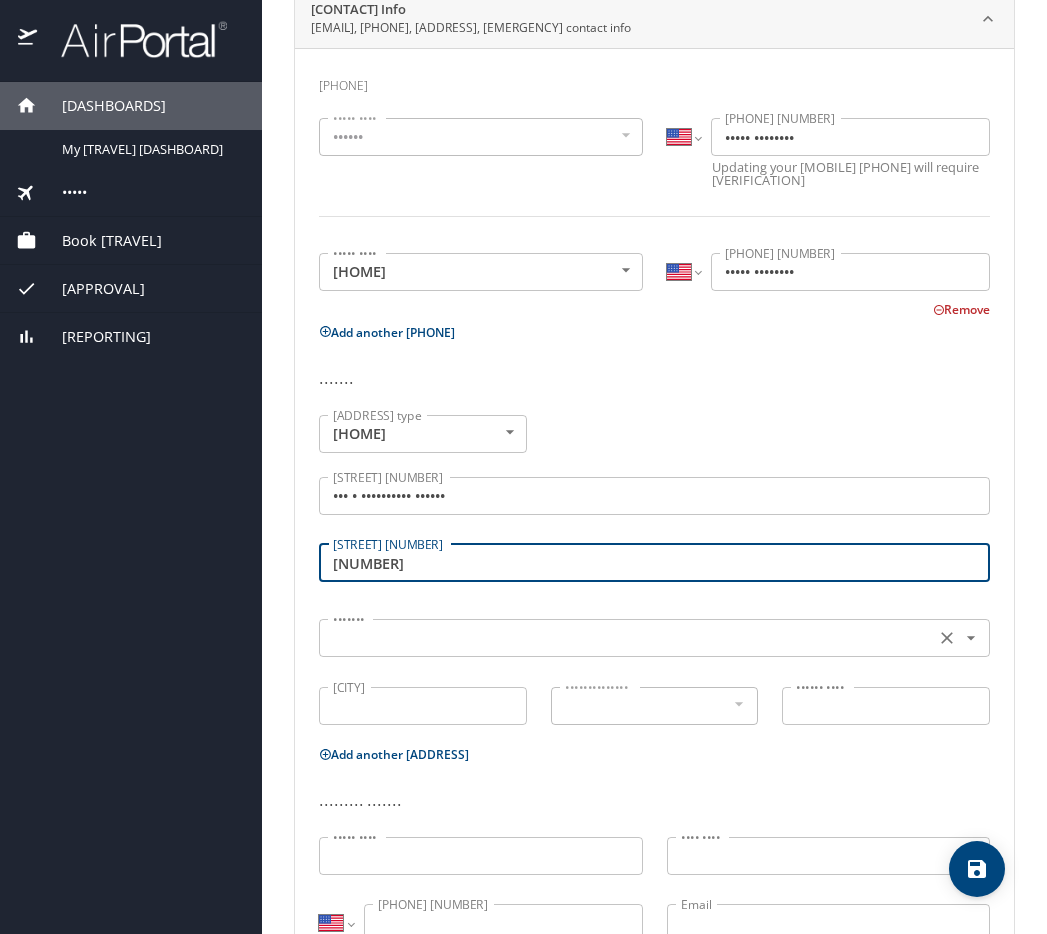 type on "111" 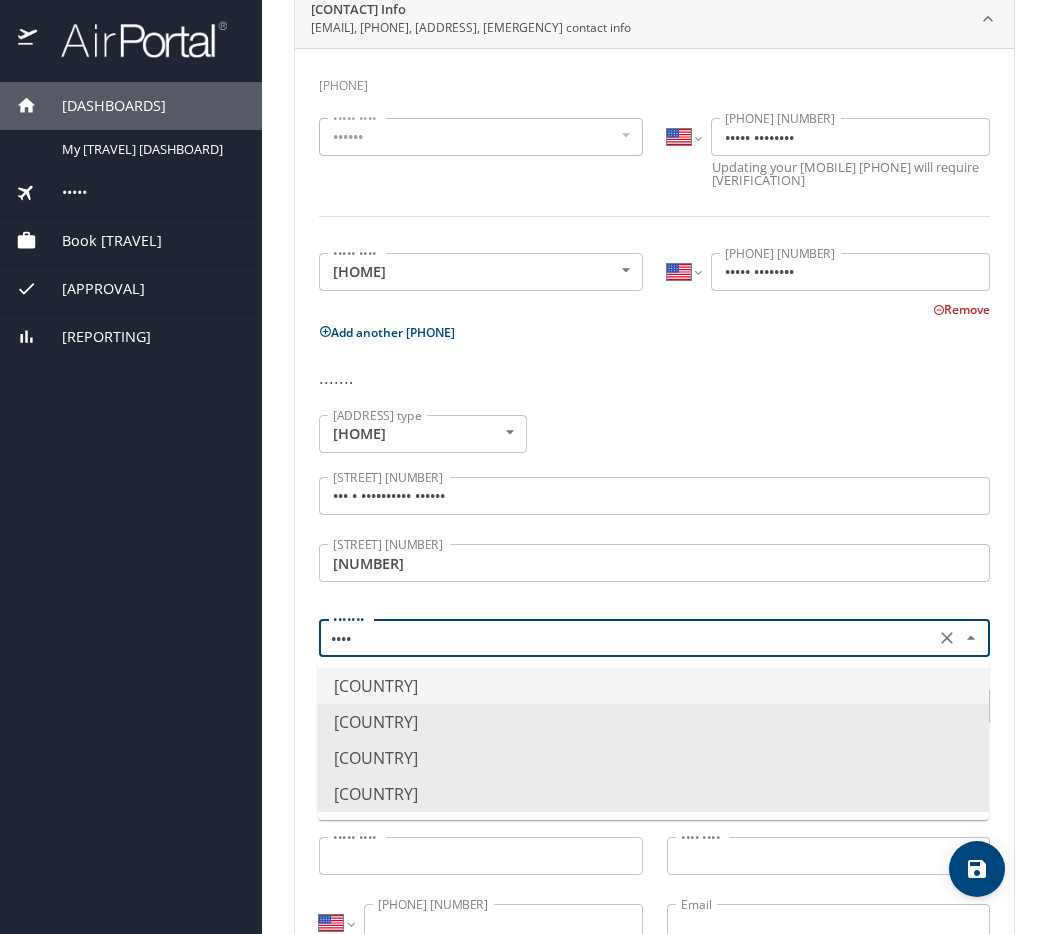 click on "United States of America" at bounding box center [653, 686] 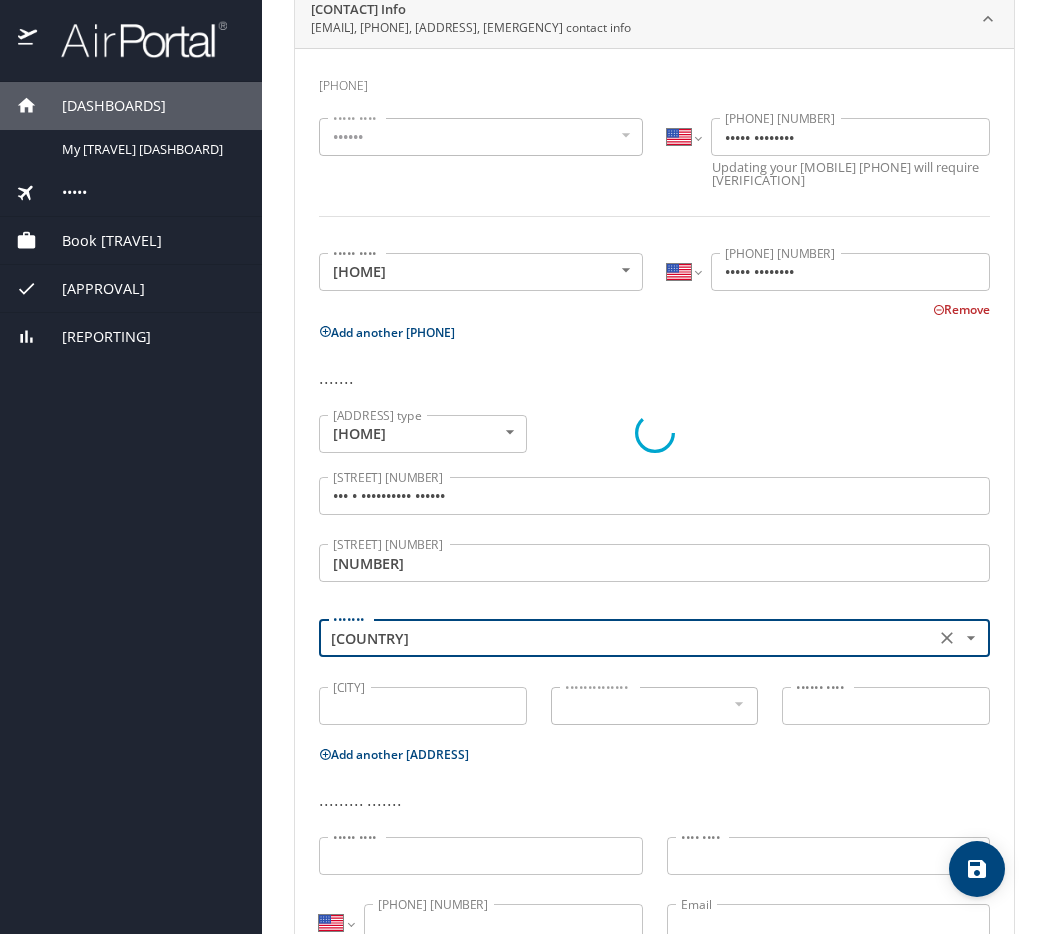 type on "United States of America" 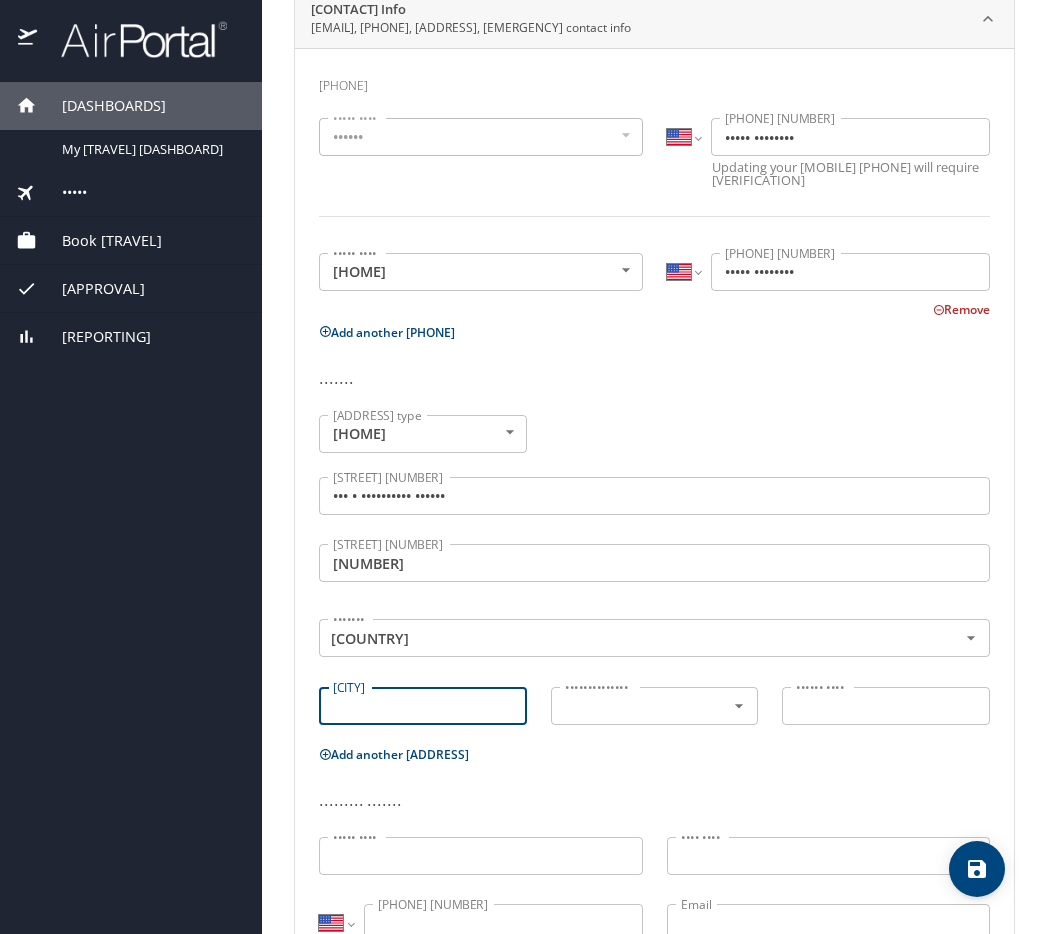 click on "City" at bounding box center (423, 706) 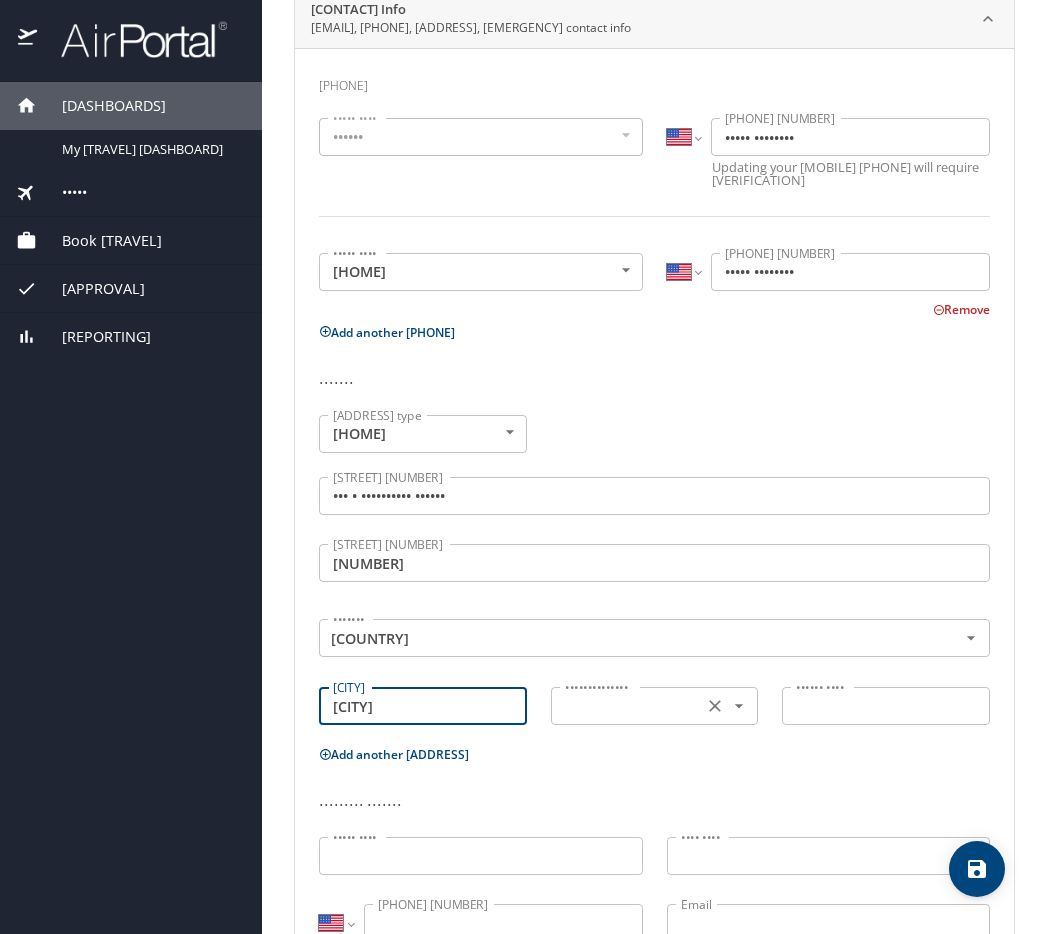 type on "Salt Lake City" 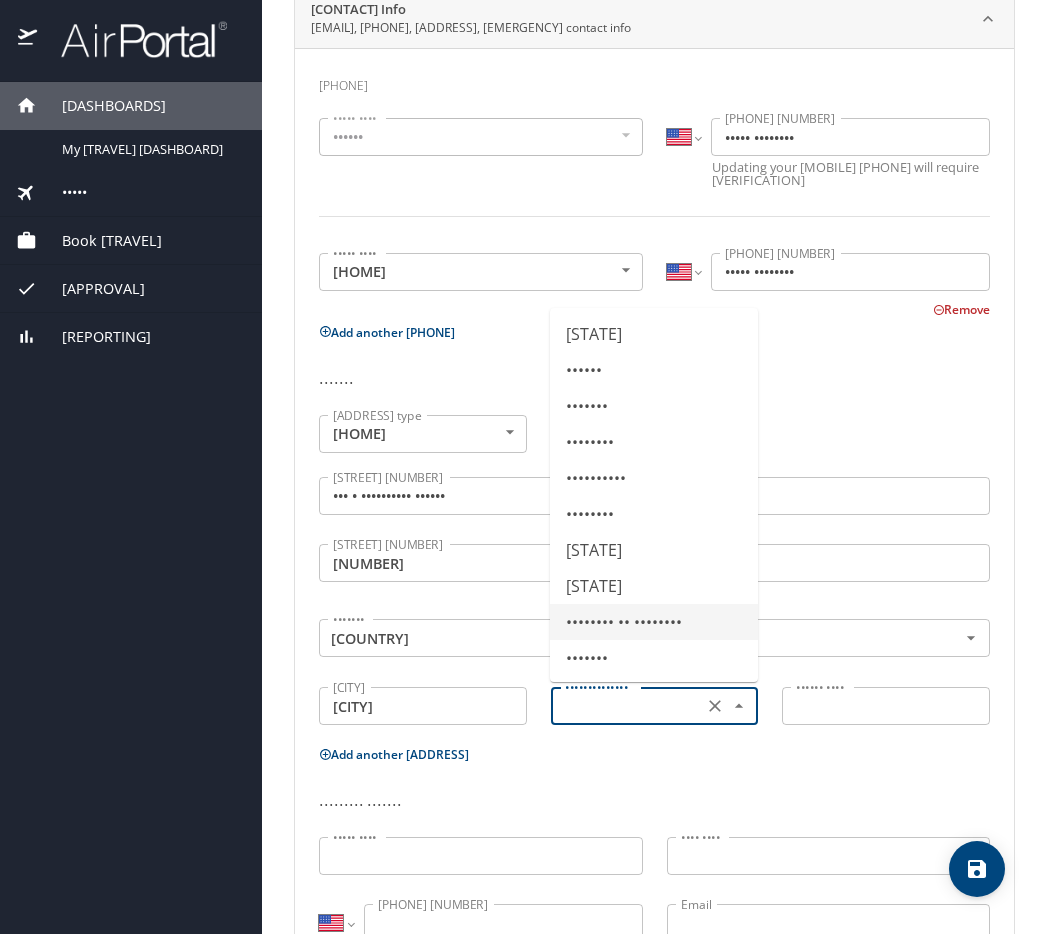 scroll, scrollTop: 1478, scrollLeft: 0, axis: vertical 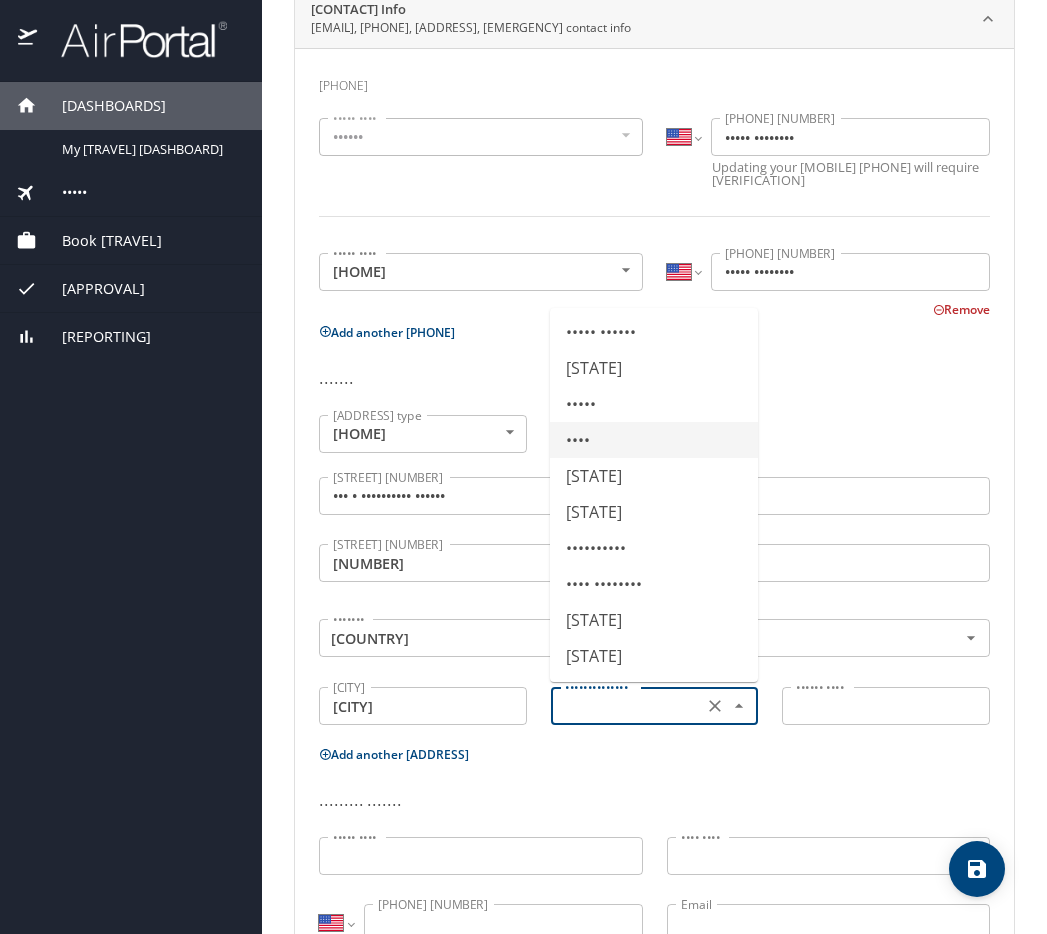 click on "Utah" at bounding box center (654, 440) 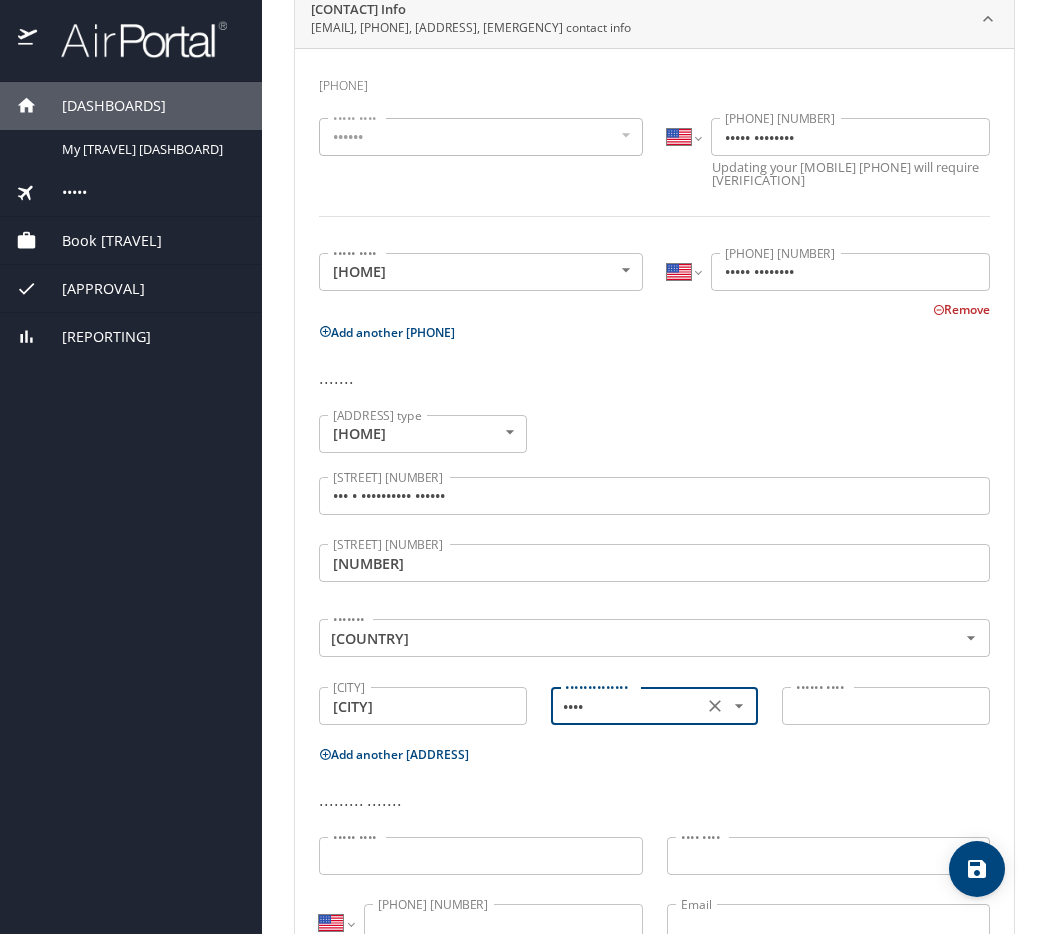 click on "Postal code" at bounding box center (886, 706) 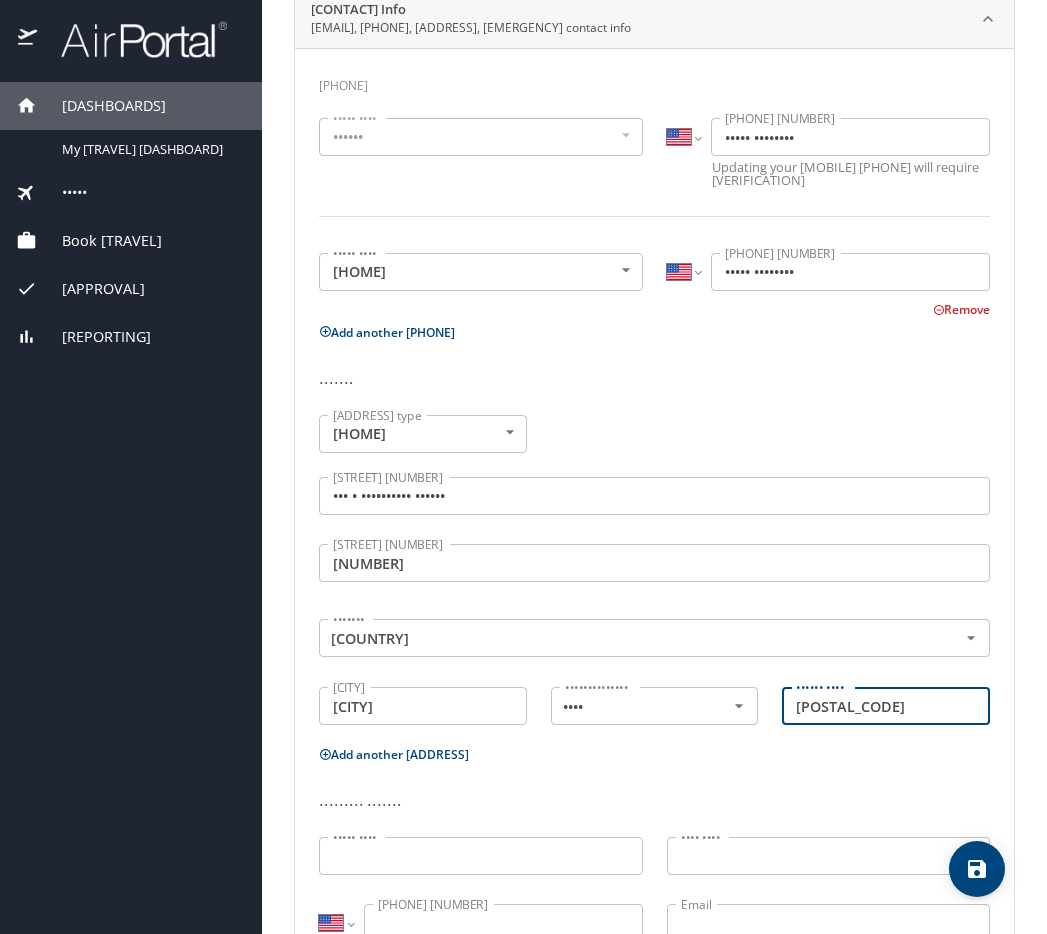 scroll, scrollTop: 483, scrollLeft: 0, axis: vertical 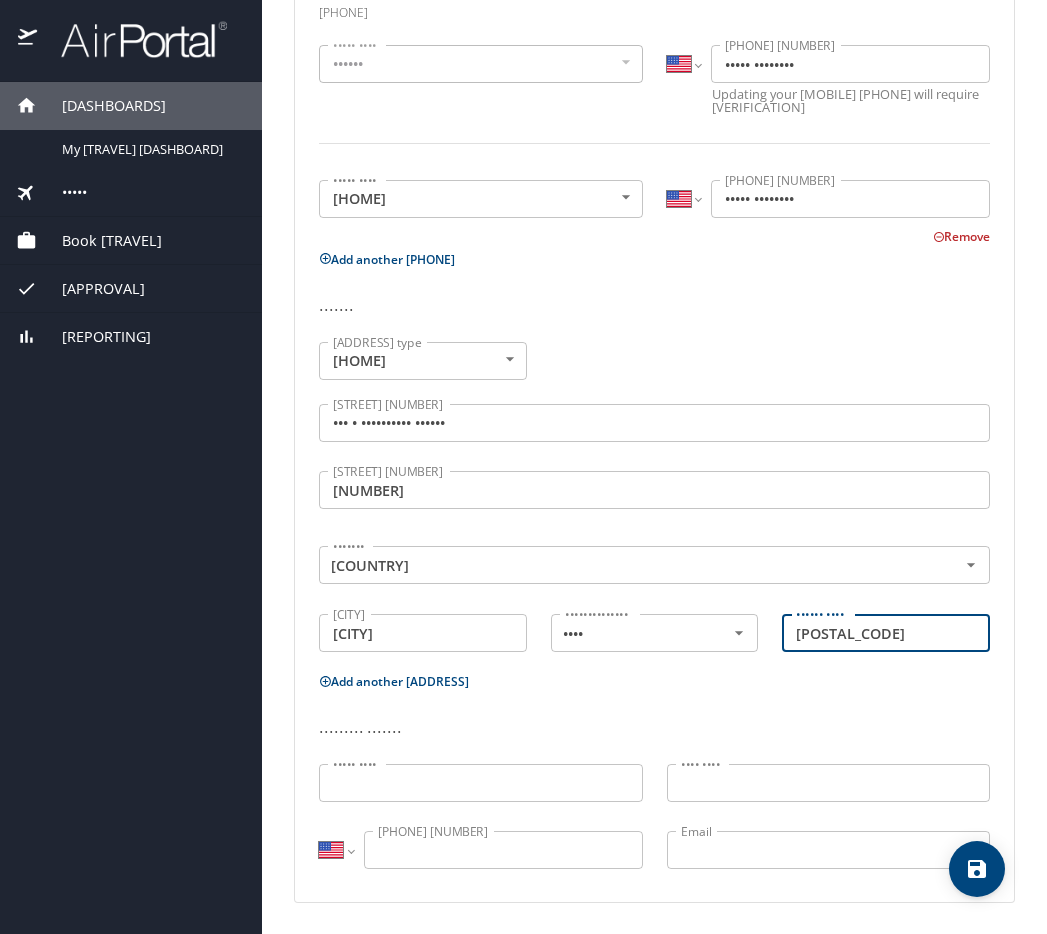 type on "84101" 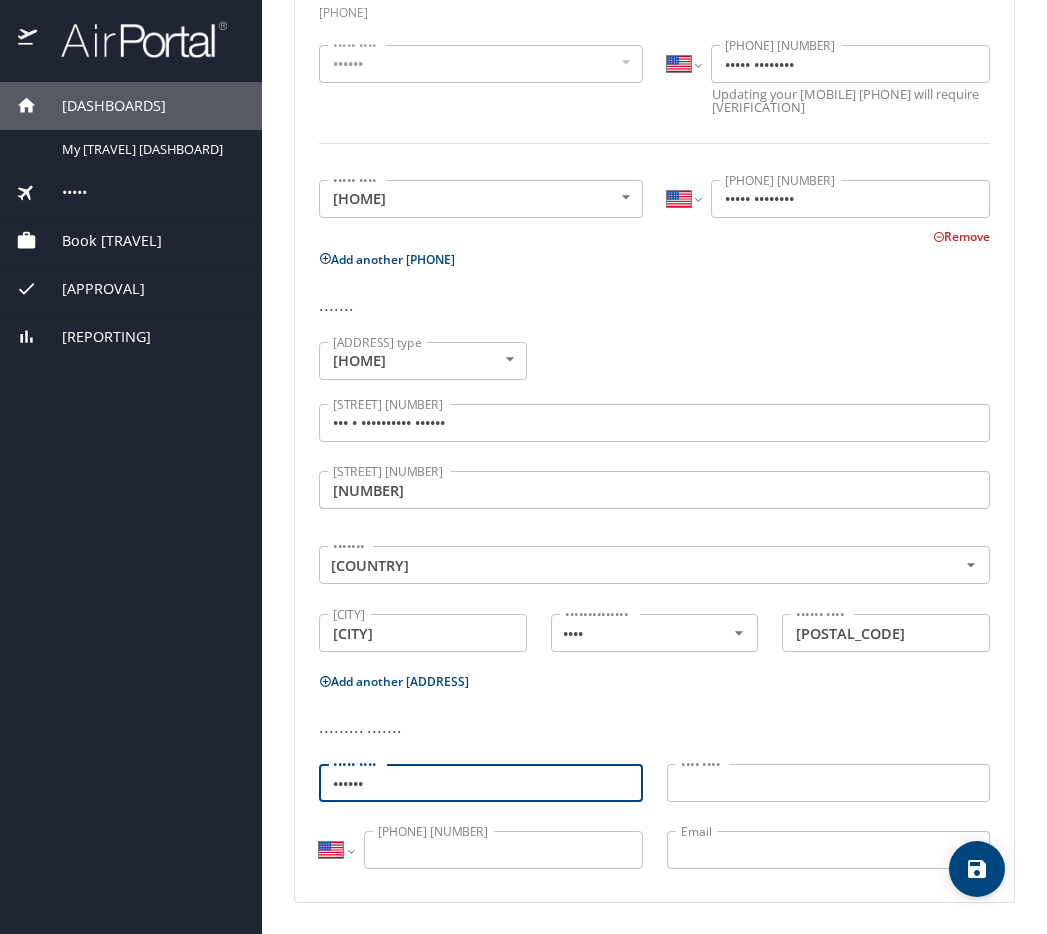 type on "Amanda" 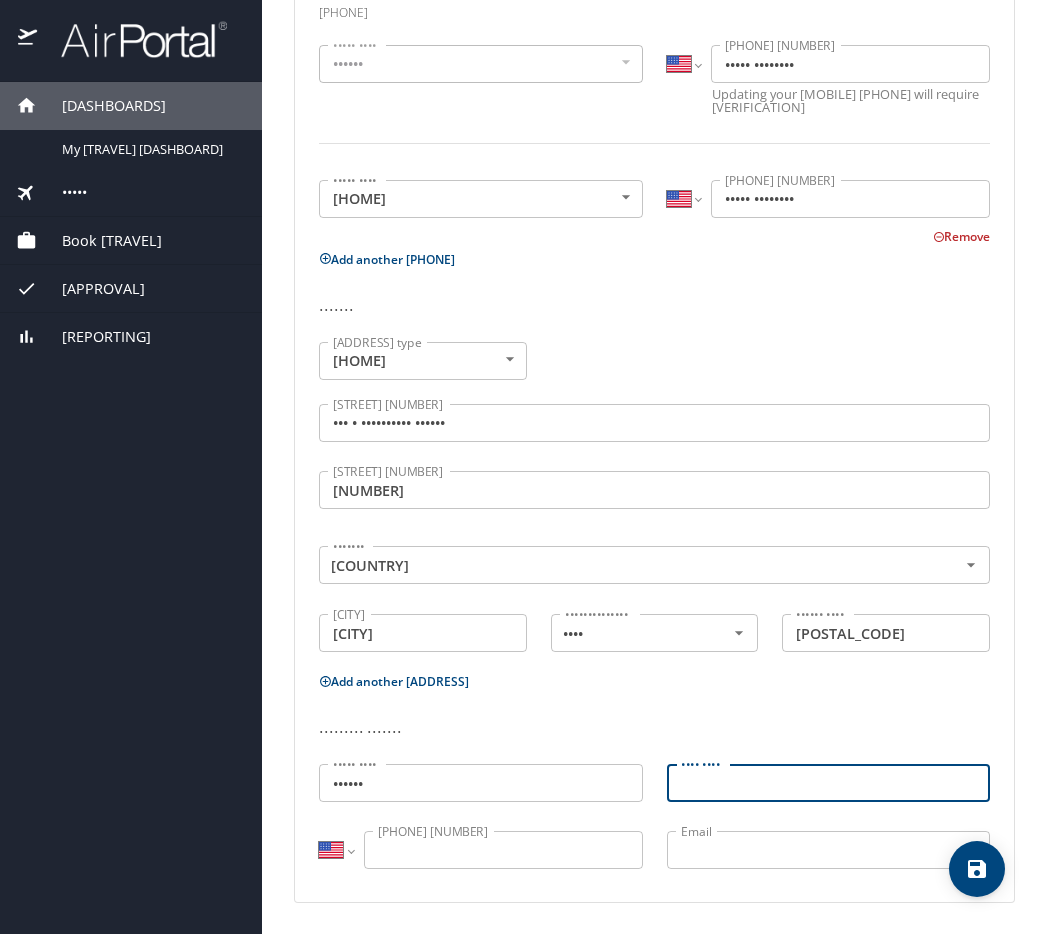 click on "Last name" at bounding box center [829, 783] 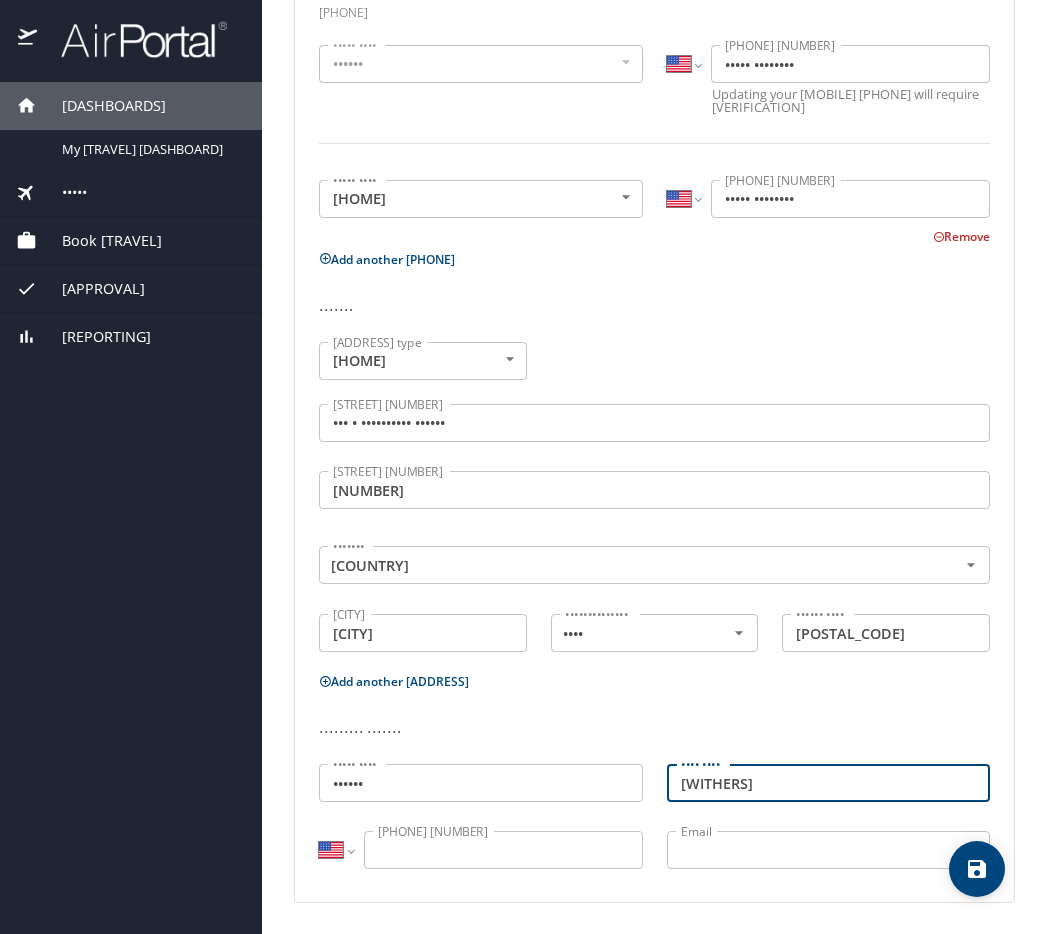 type on "Withers" 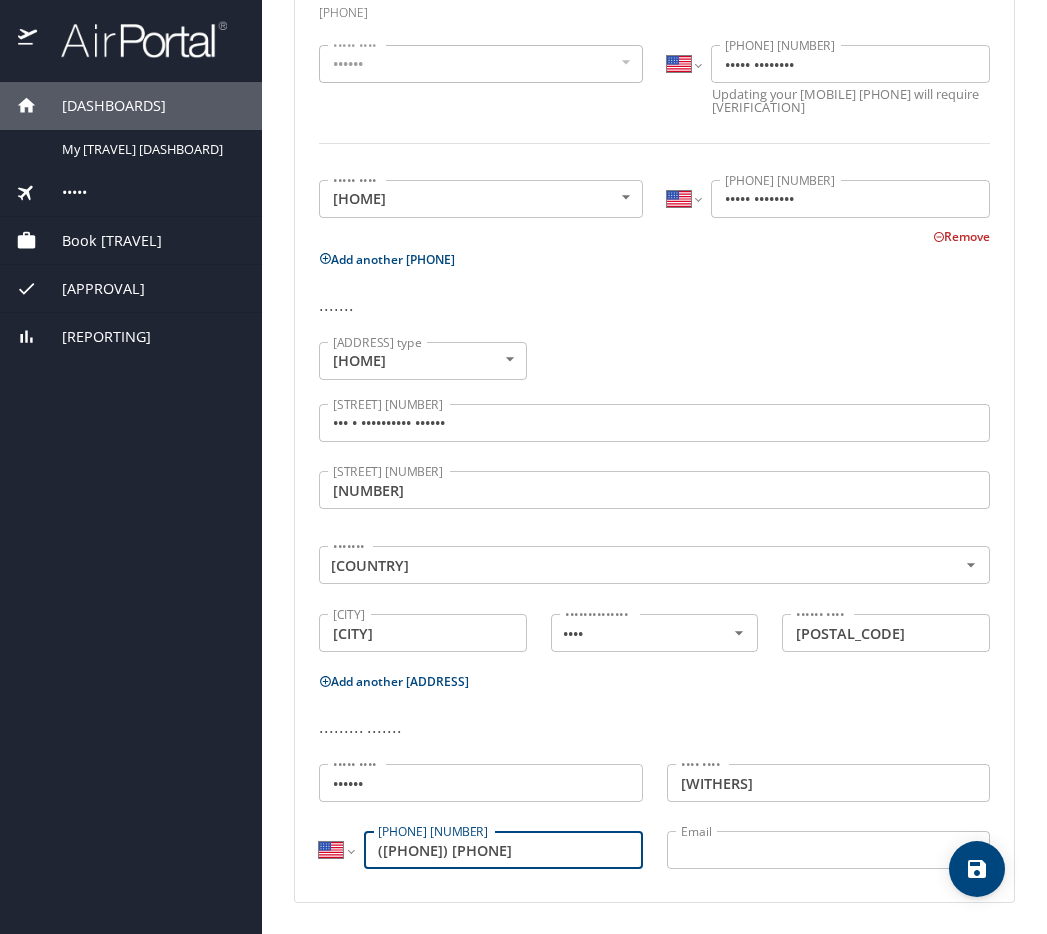 type on "(801) 362-5555" 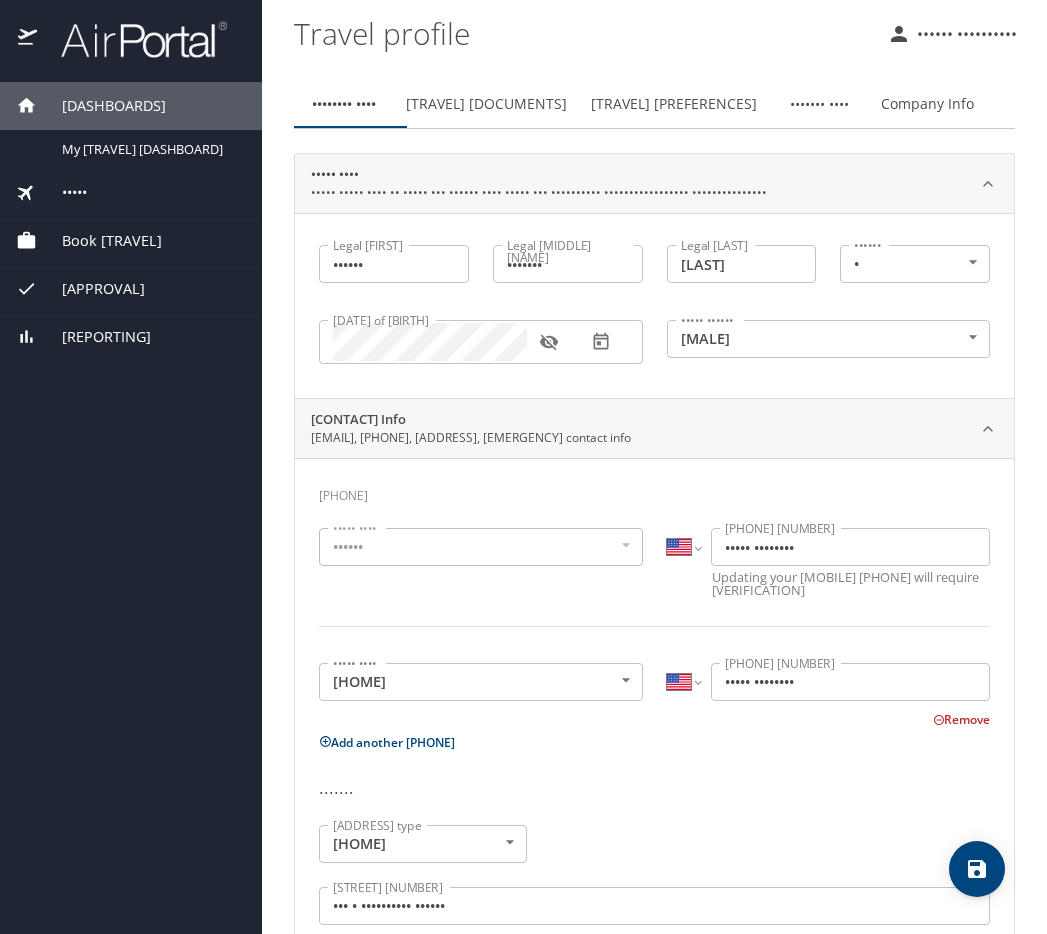 scroll, scrollTop: 483, scrollLeft: 0, axis: vertical 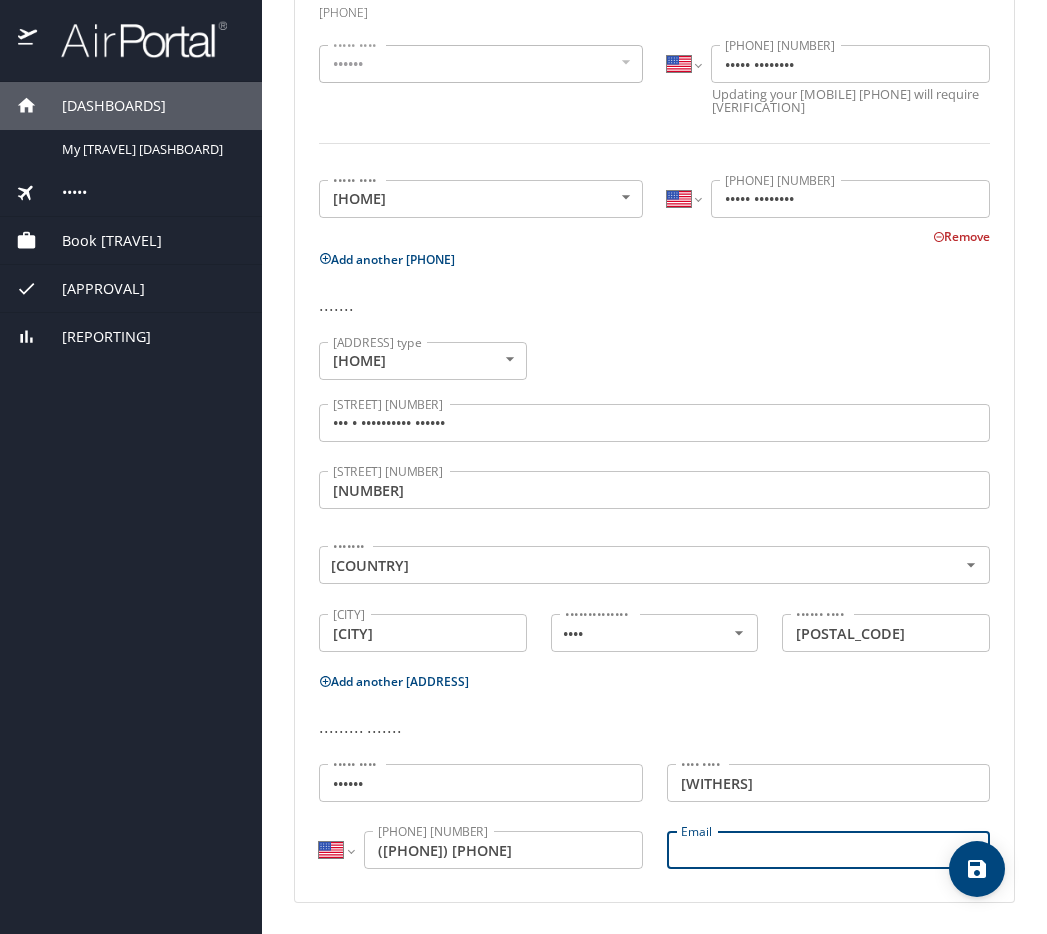 click at bounding box center (977, 869) 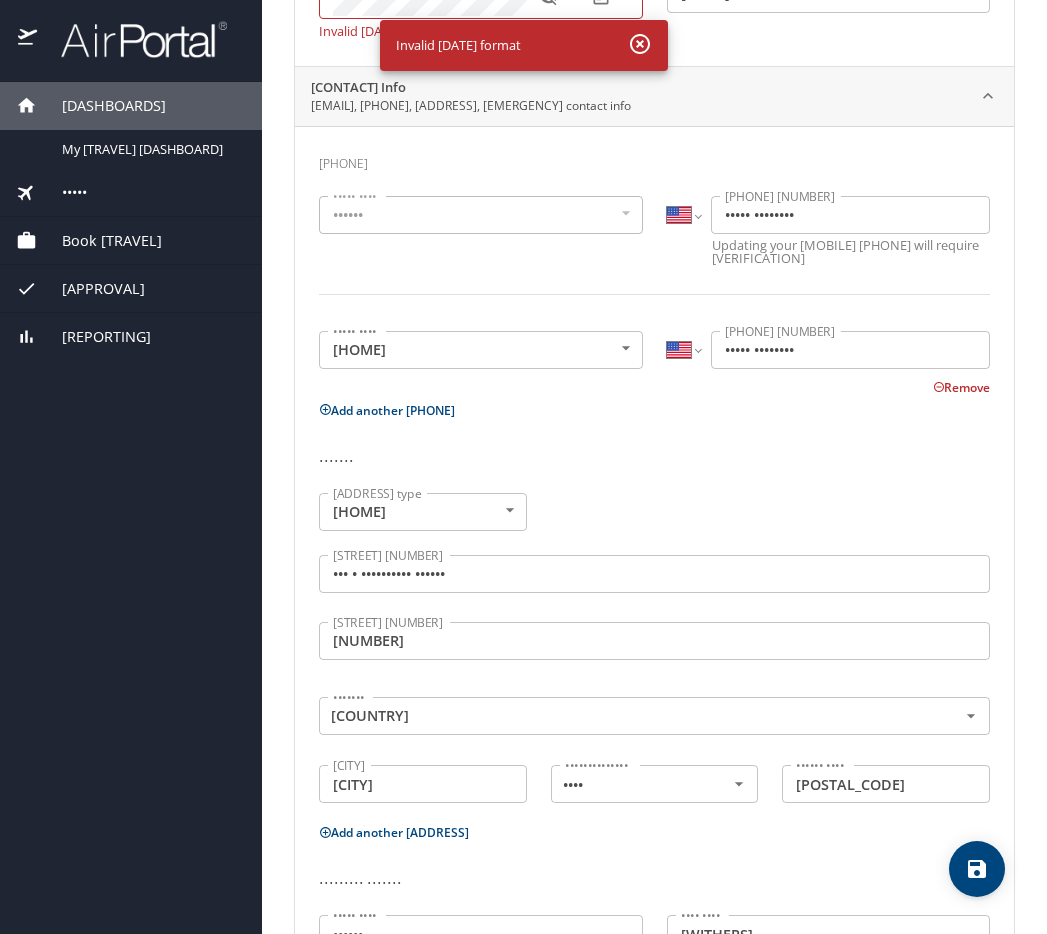 scroll, scrollTop: 44, scrollLeft: 0, axis: vertical 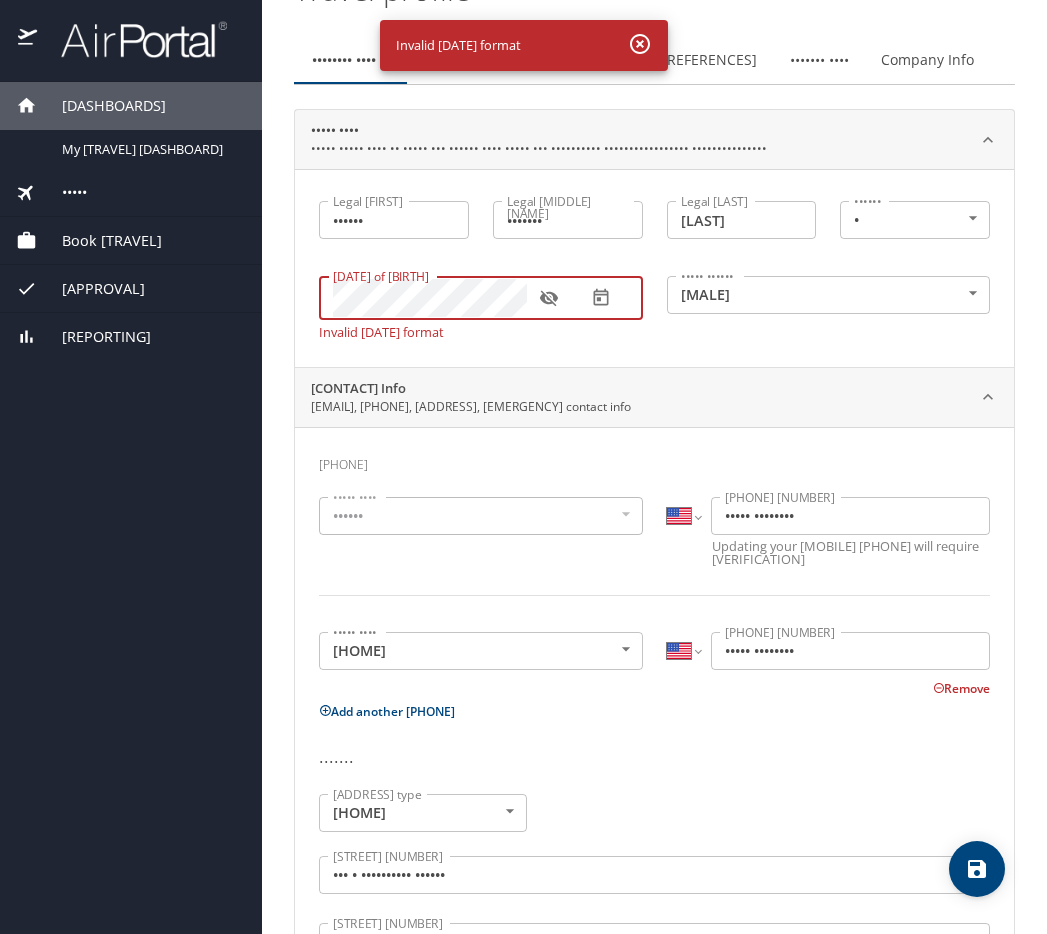 click at bounding box center (0, 0) 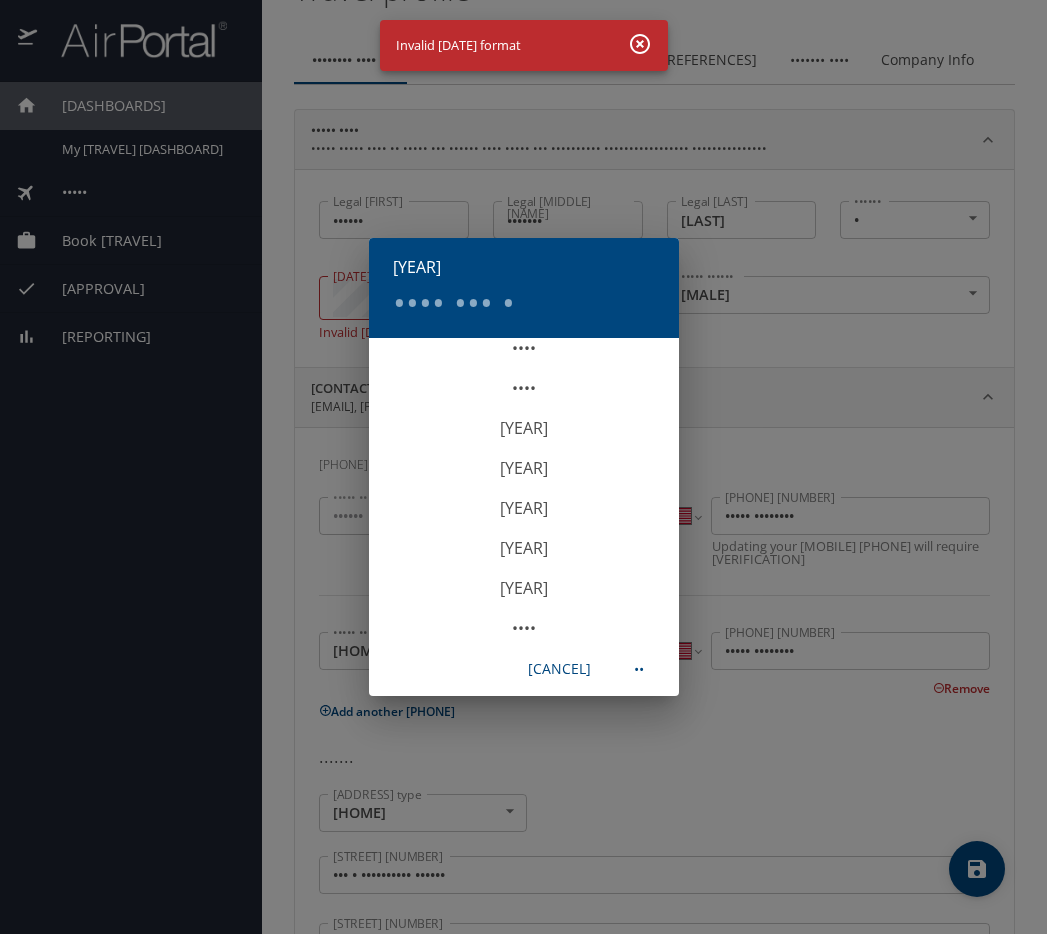 scroll, scrollTop: 3616, scrollLeft: 0, axis: vertical 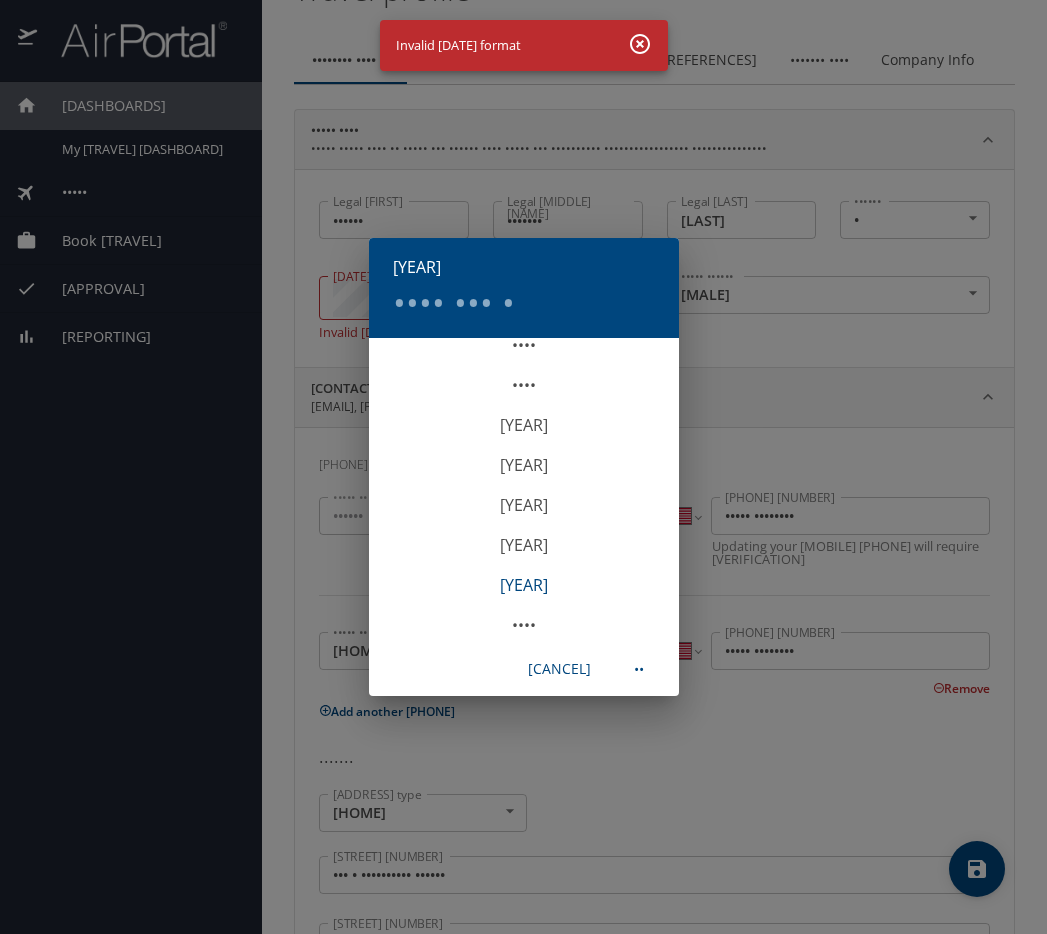 click on "1995" at bounding box center [524, 585] 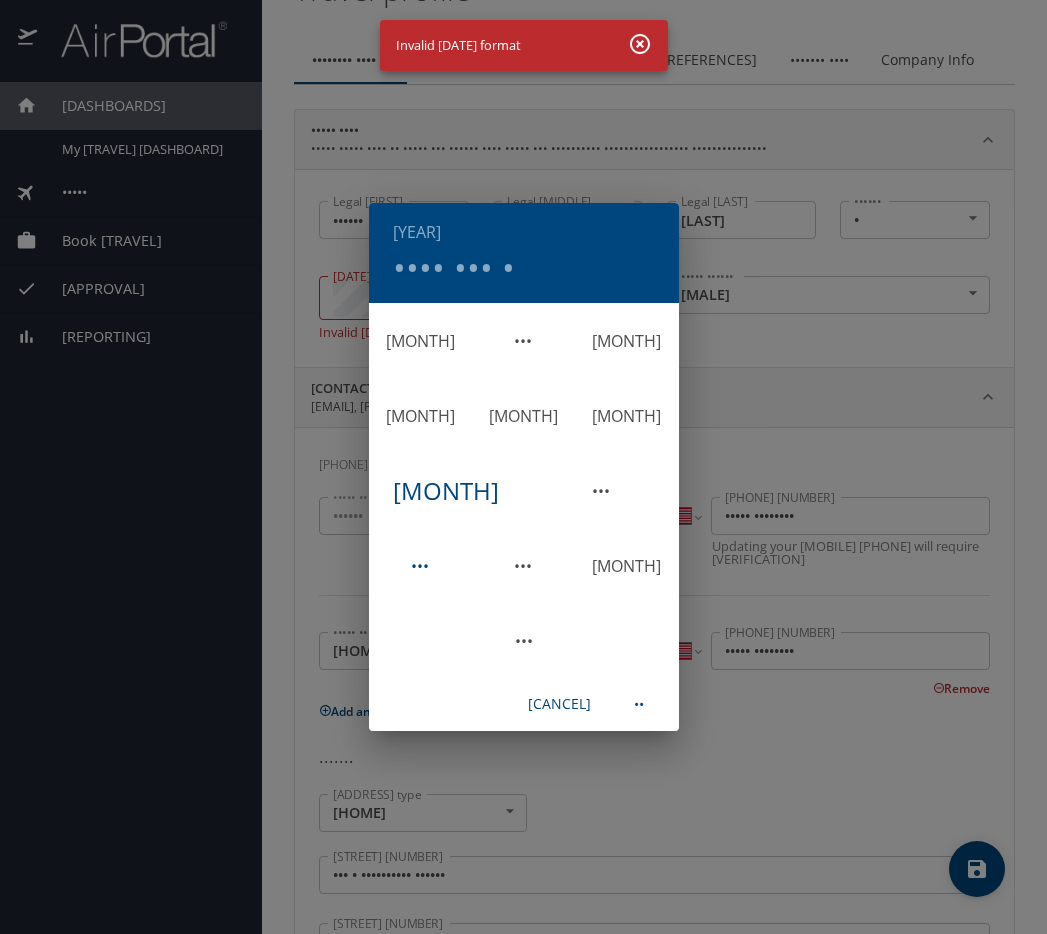 click on "Sep" at bounding box center (420, 565) 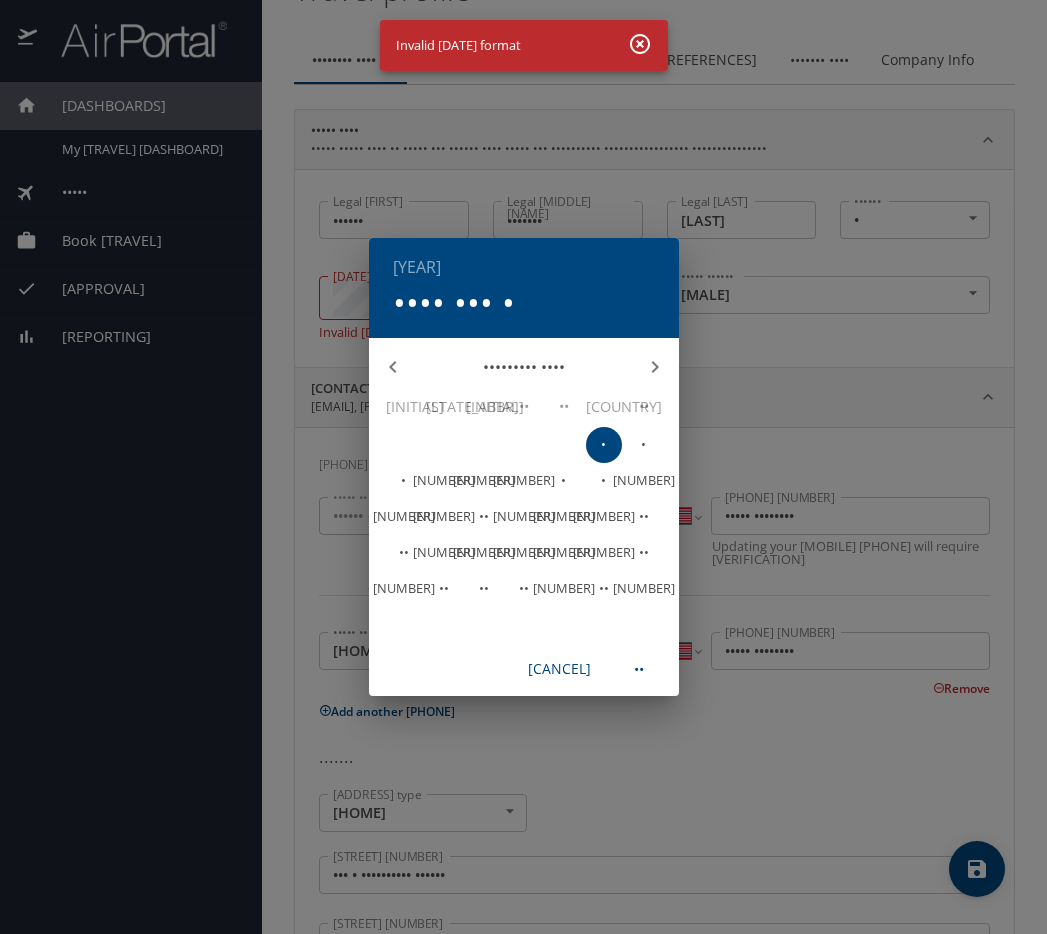 click on "27" at bounding box center [404, 444] 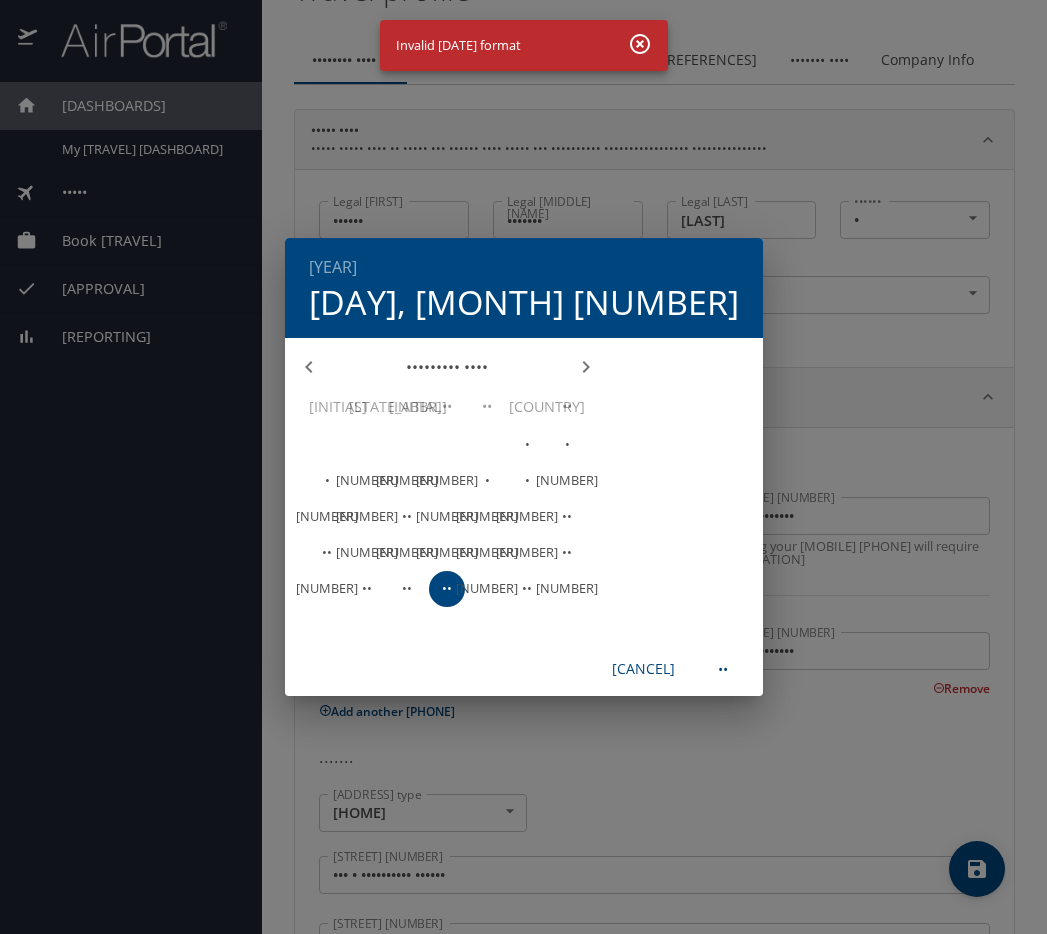 click on "OK" at bounding box center (643, 669) 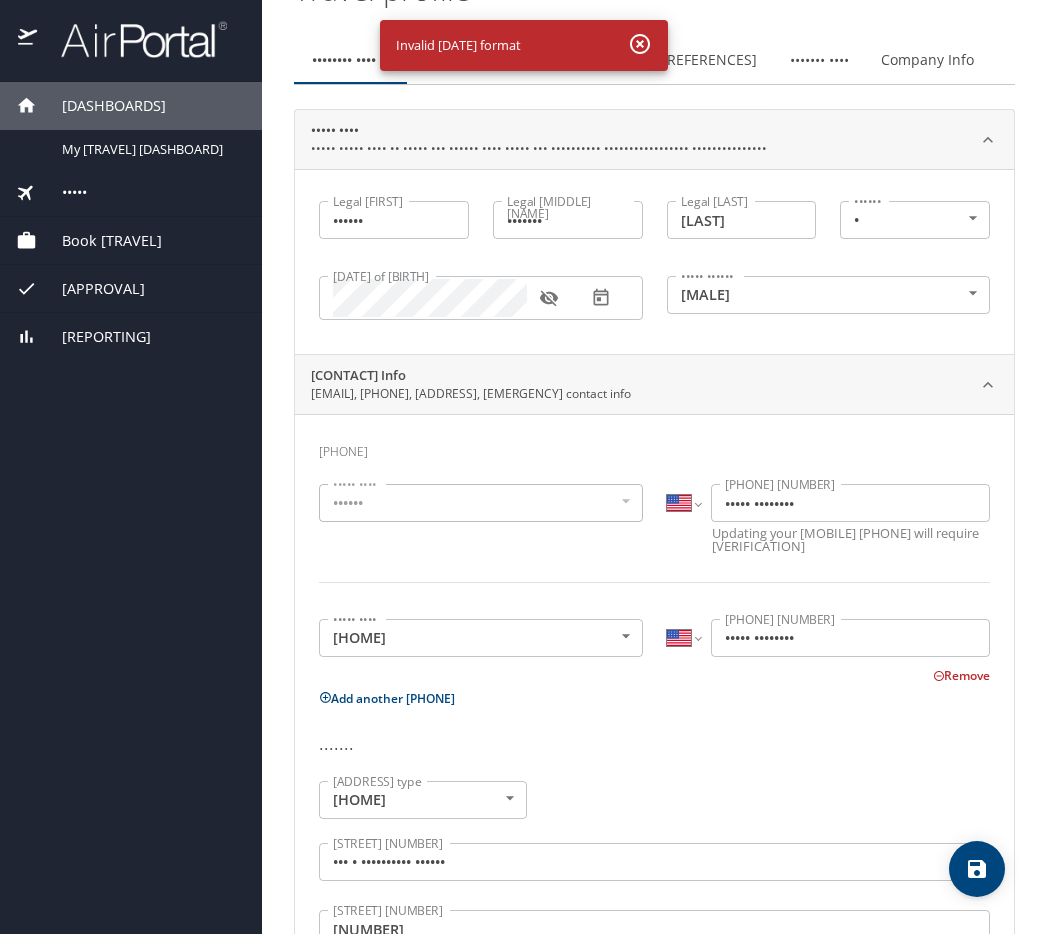 click at bounding box center [640, 44] 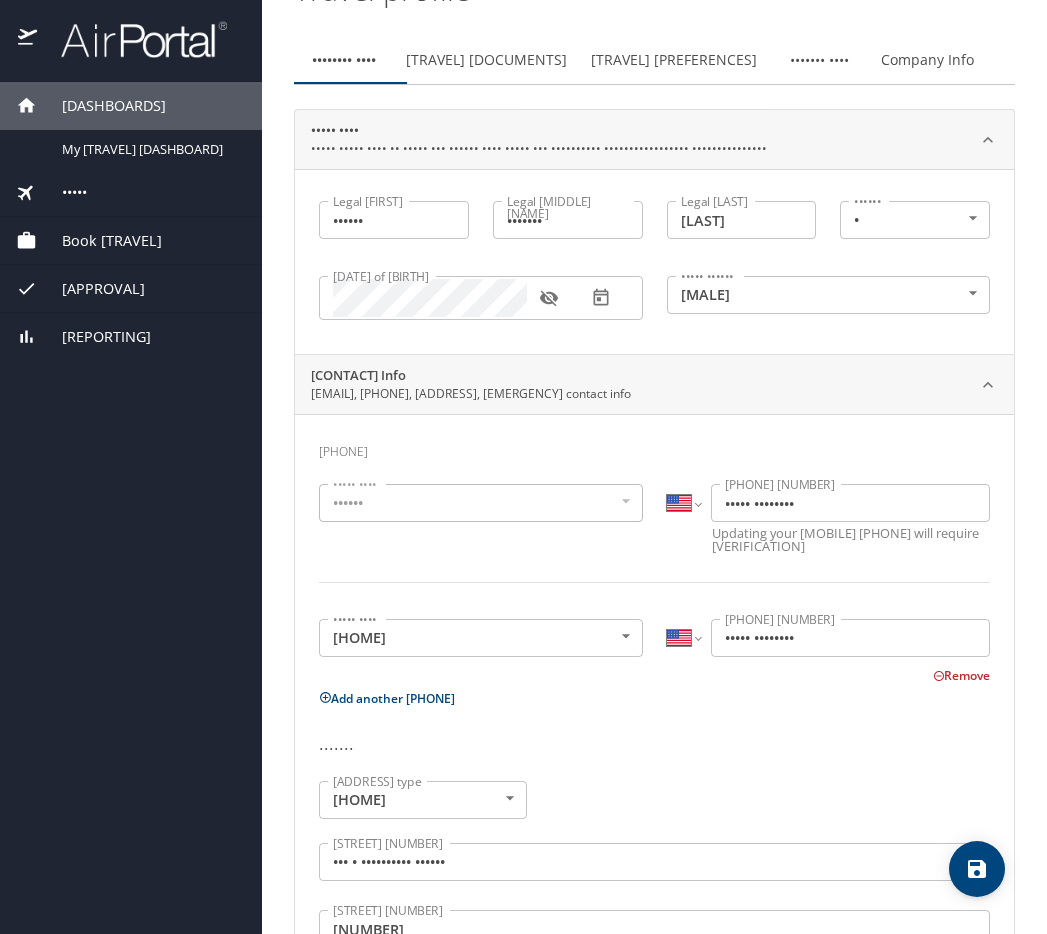 scroll, scrollTop: 483, scrollLeft: 0, axis: vertical 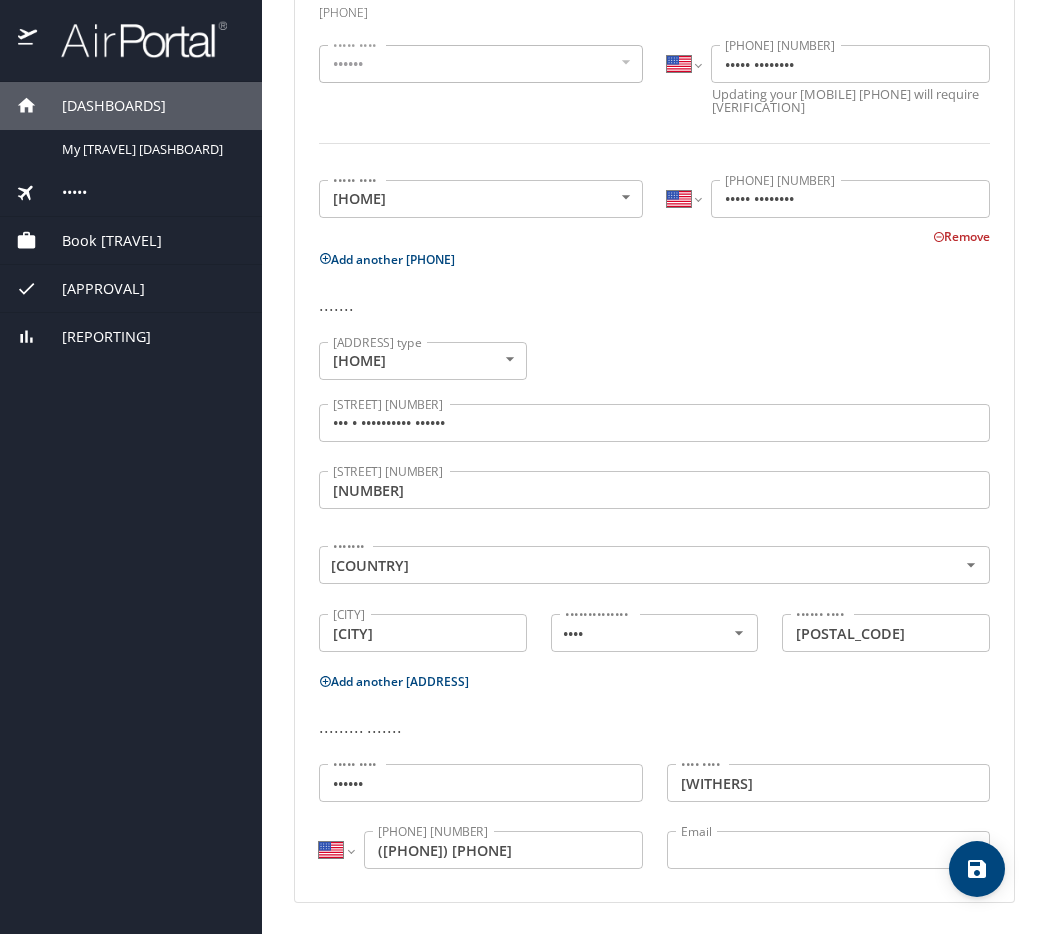 click at bounding box center (977, 869) 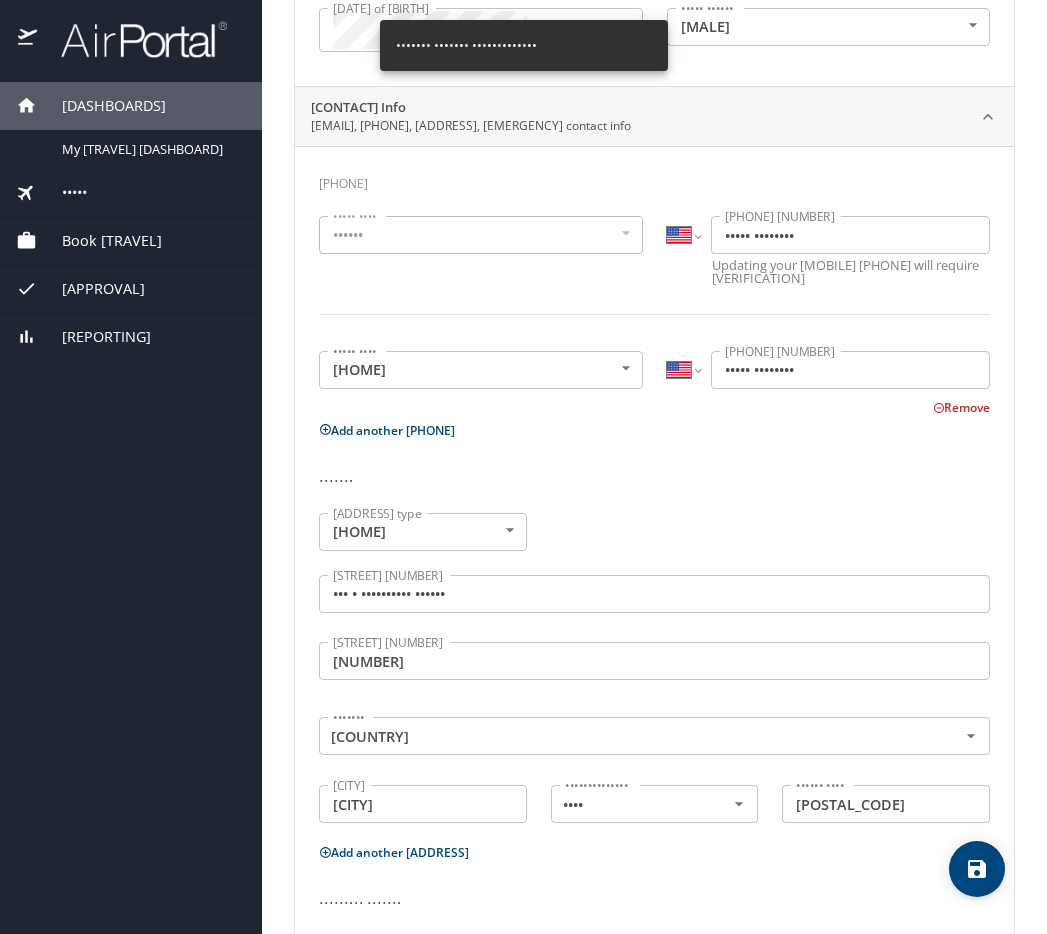 scroll, scrollTop: 0, scrollLeft: 0, axis: both 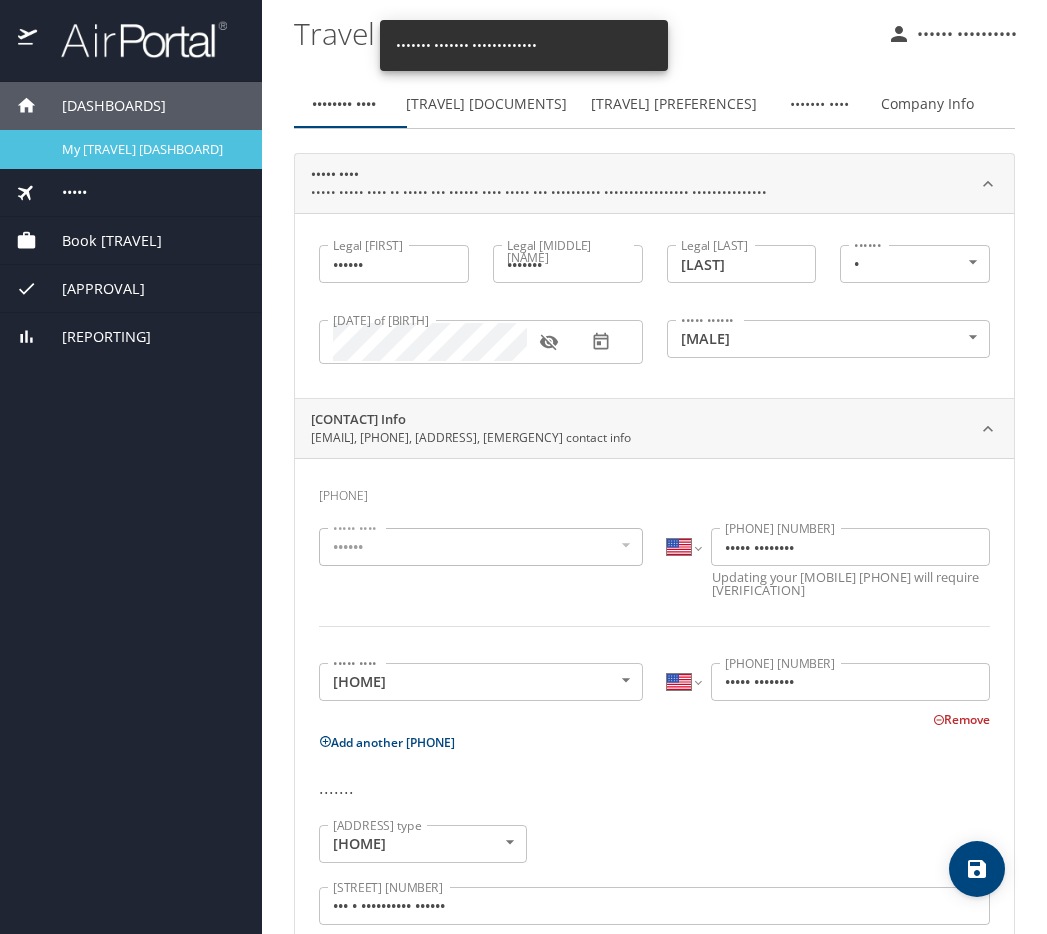 click on "My Travel Dashboard" at bounding box center (150, 149) 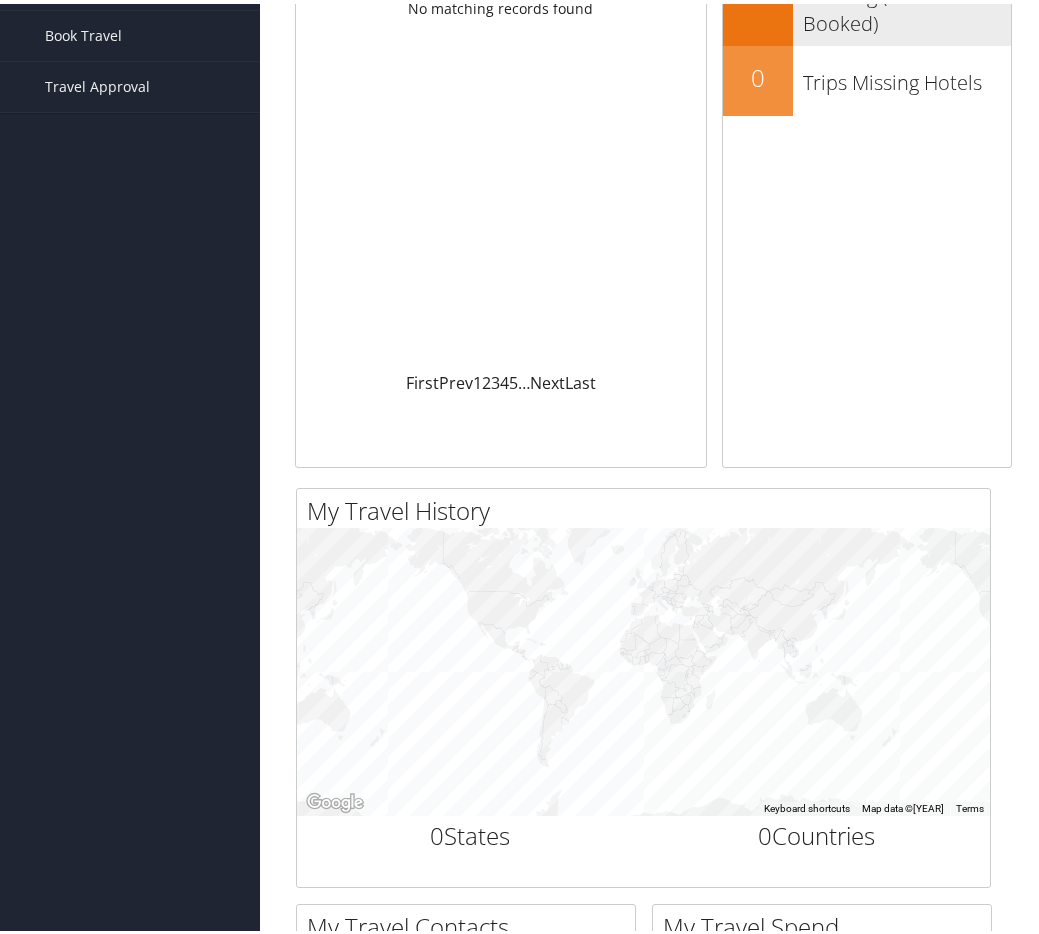 scroll, scrollTop: 0, scrollLeft: 0, axis: both 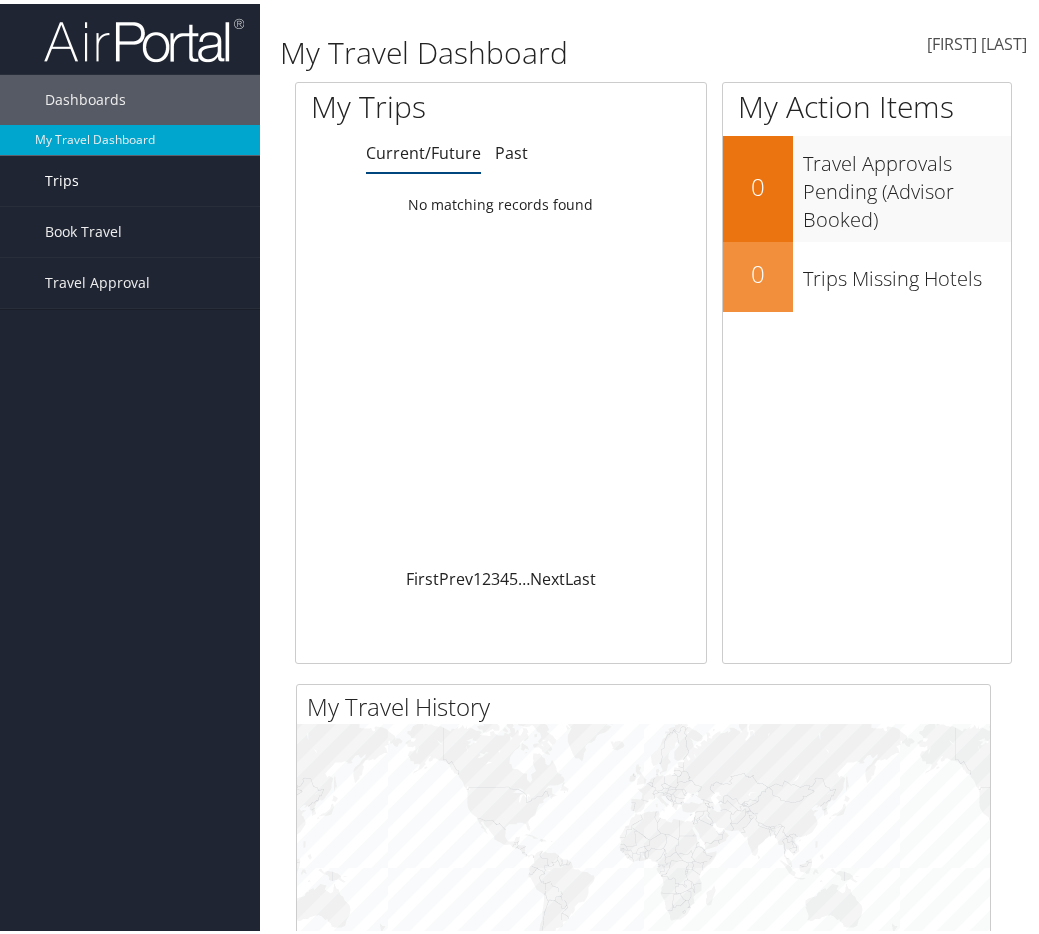 click on "Trips" at bounding box center [130, 177] 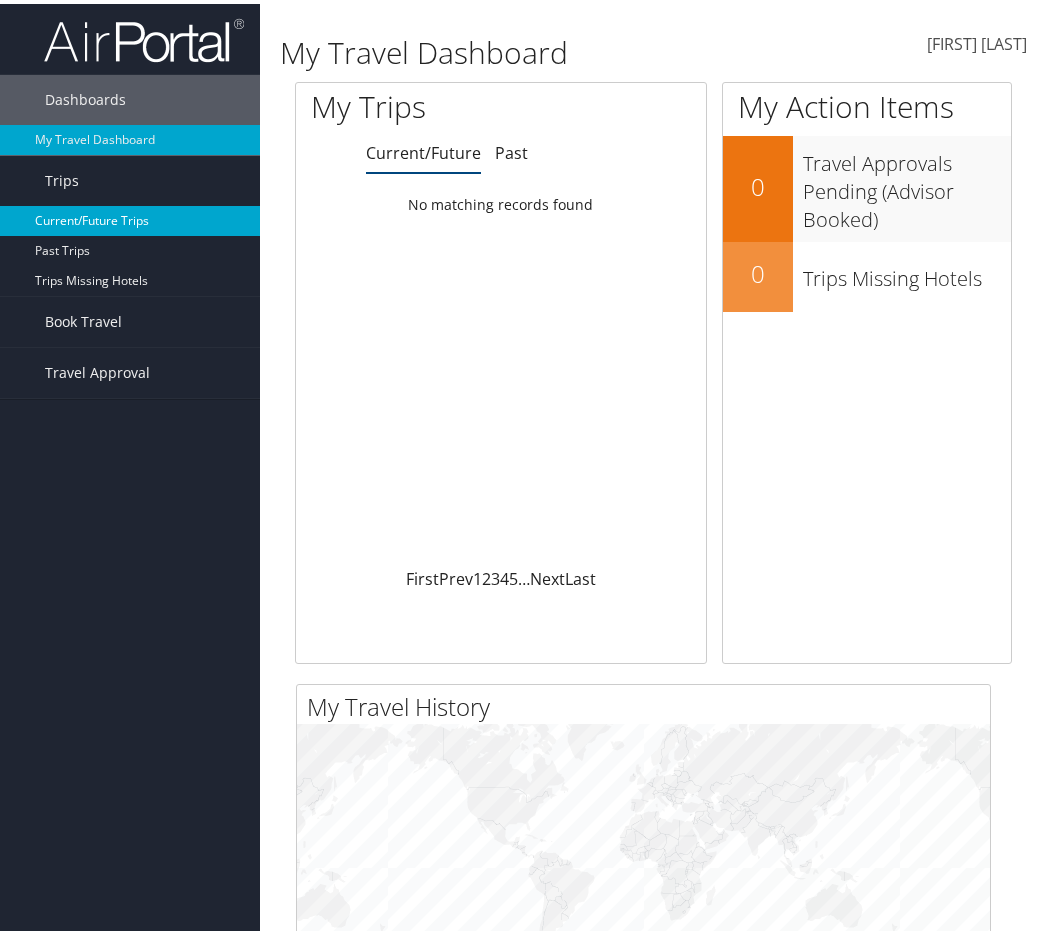 click on "Current/Future Trips" at bounding box center [130, 217] 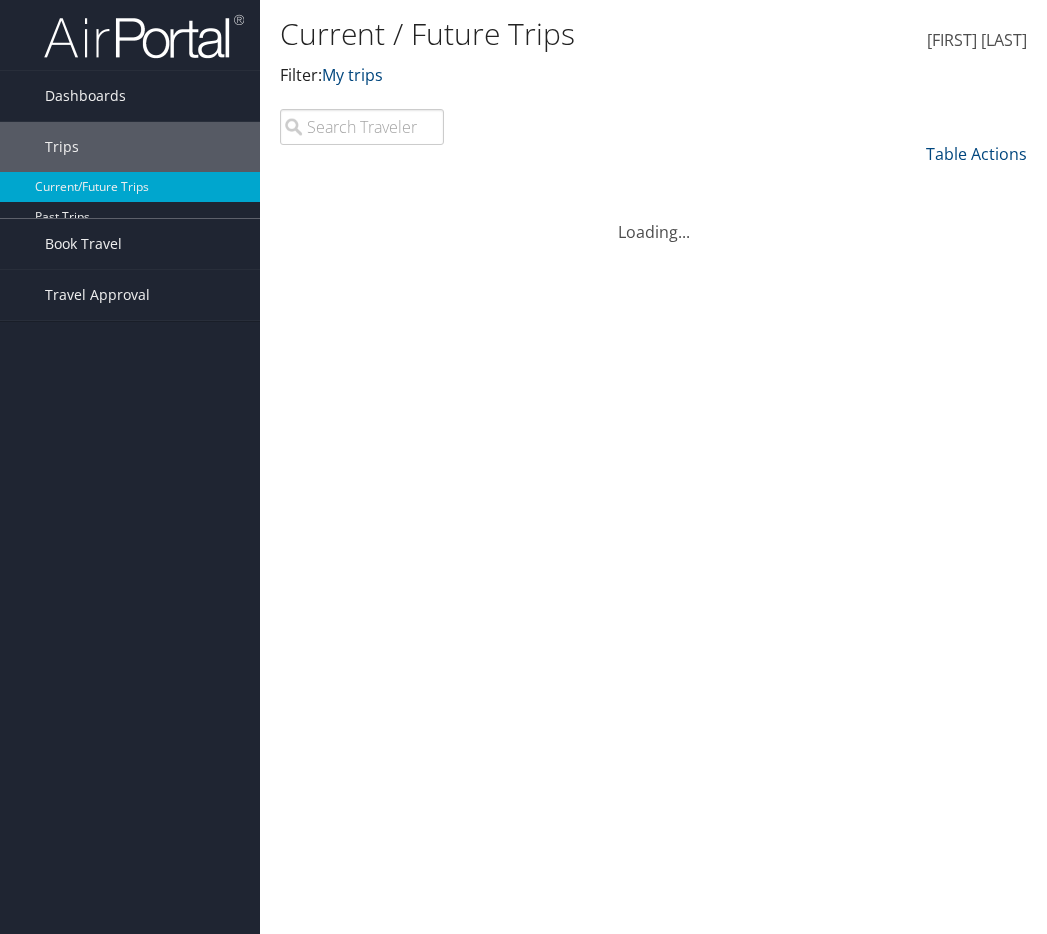 scroll, scrollTop: 0, scrollLeft: 0, axis: both 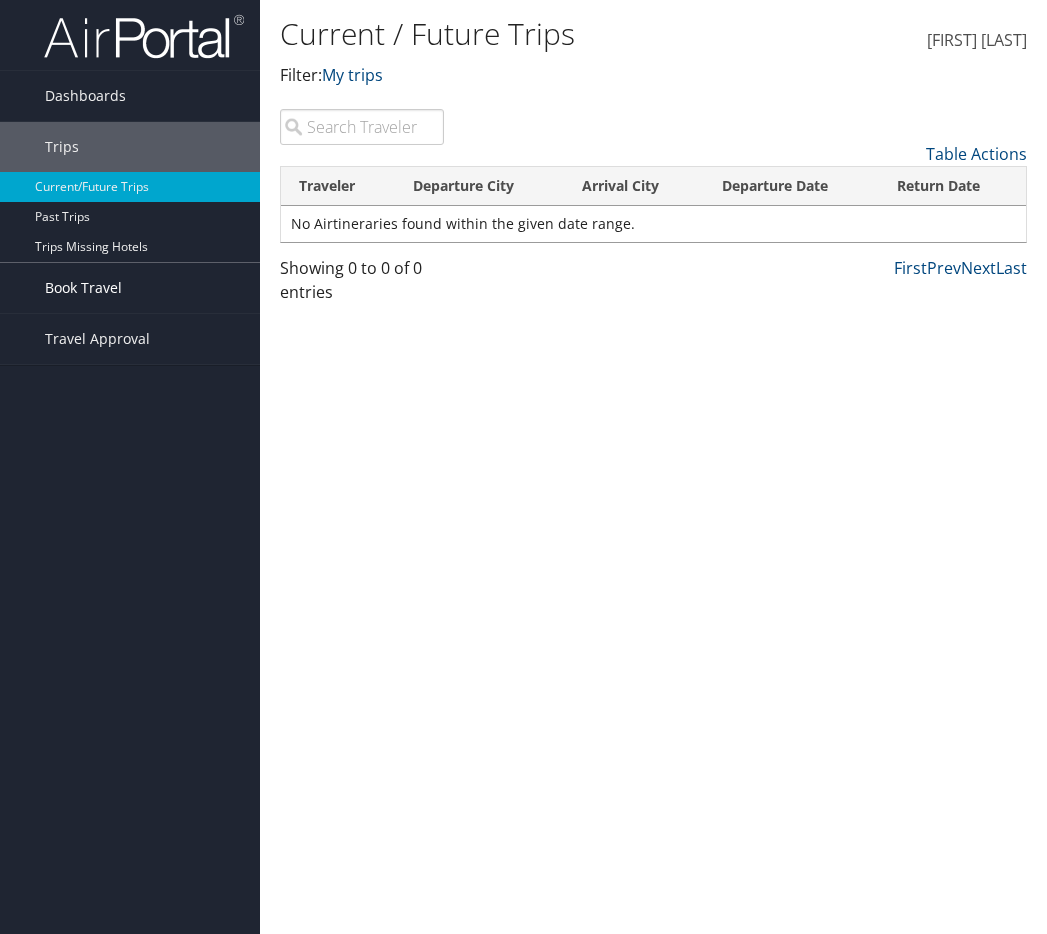 click on "Book Travel" at bounding box center (130, 288) 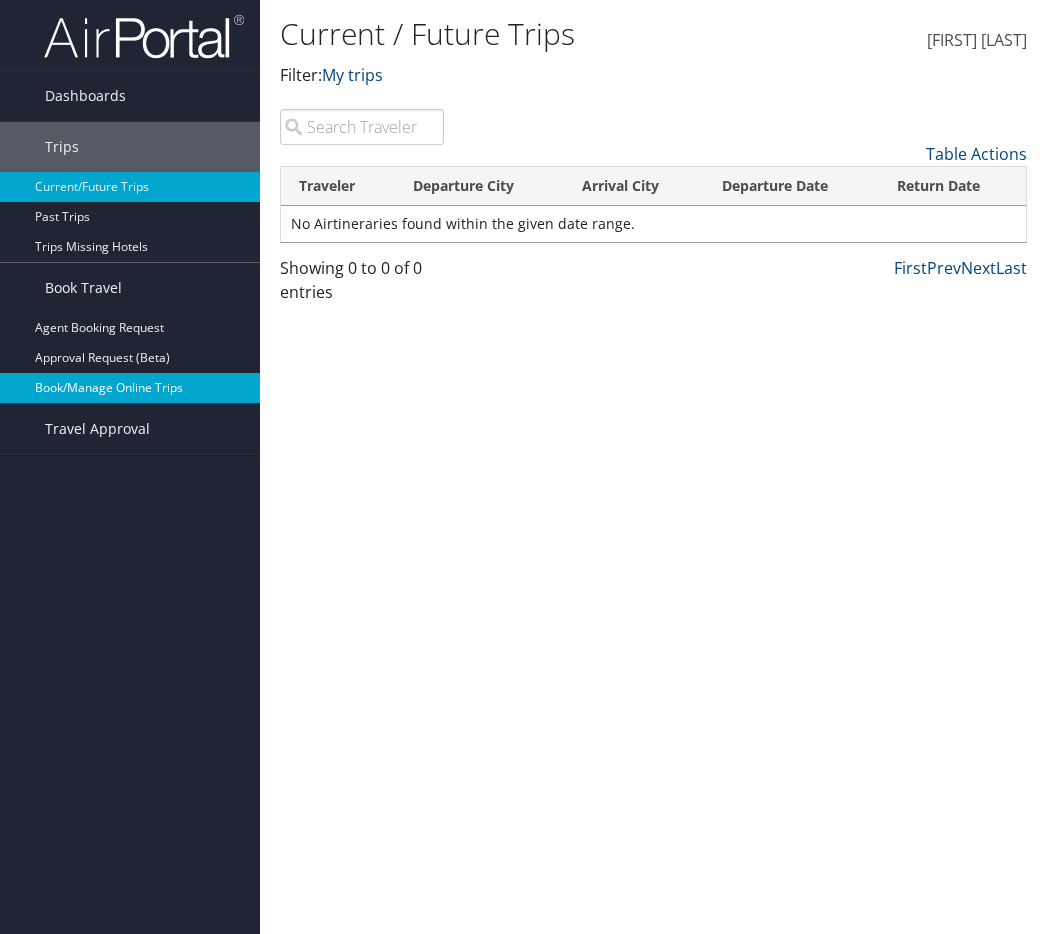 click on "Book/Manage Online Trips" at bounding box center (130, 388) 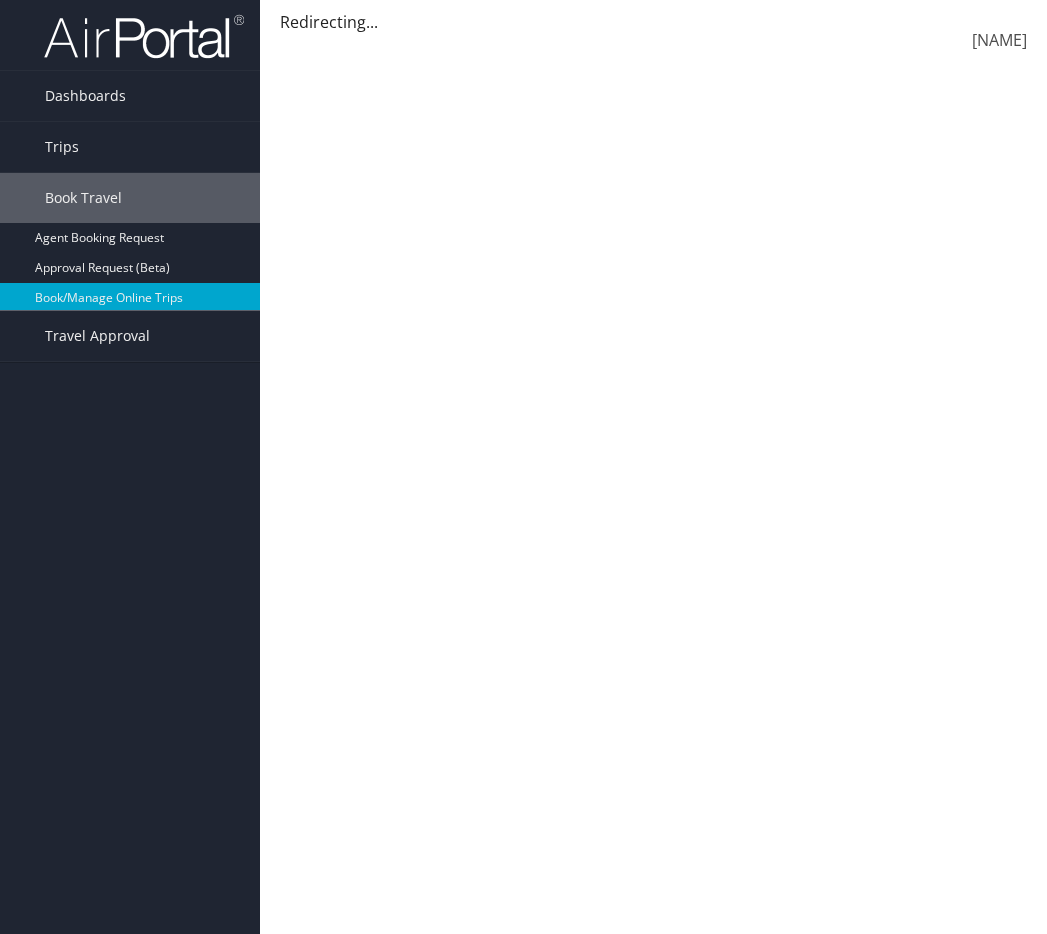 scroll, scrollTop: 0, scrollLeft: 0, axis: both 